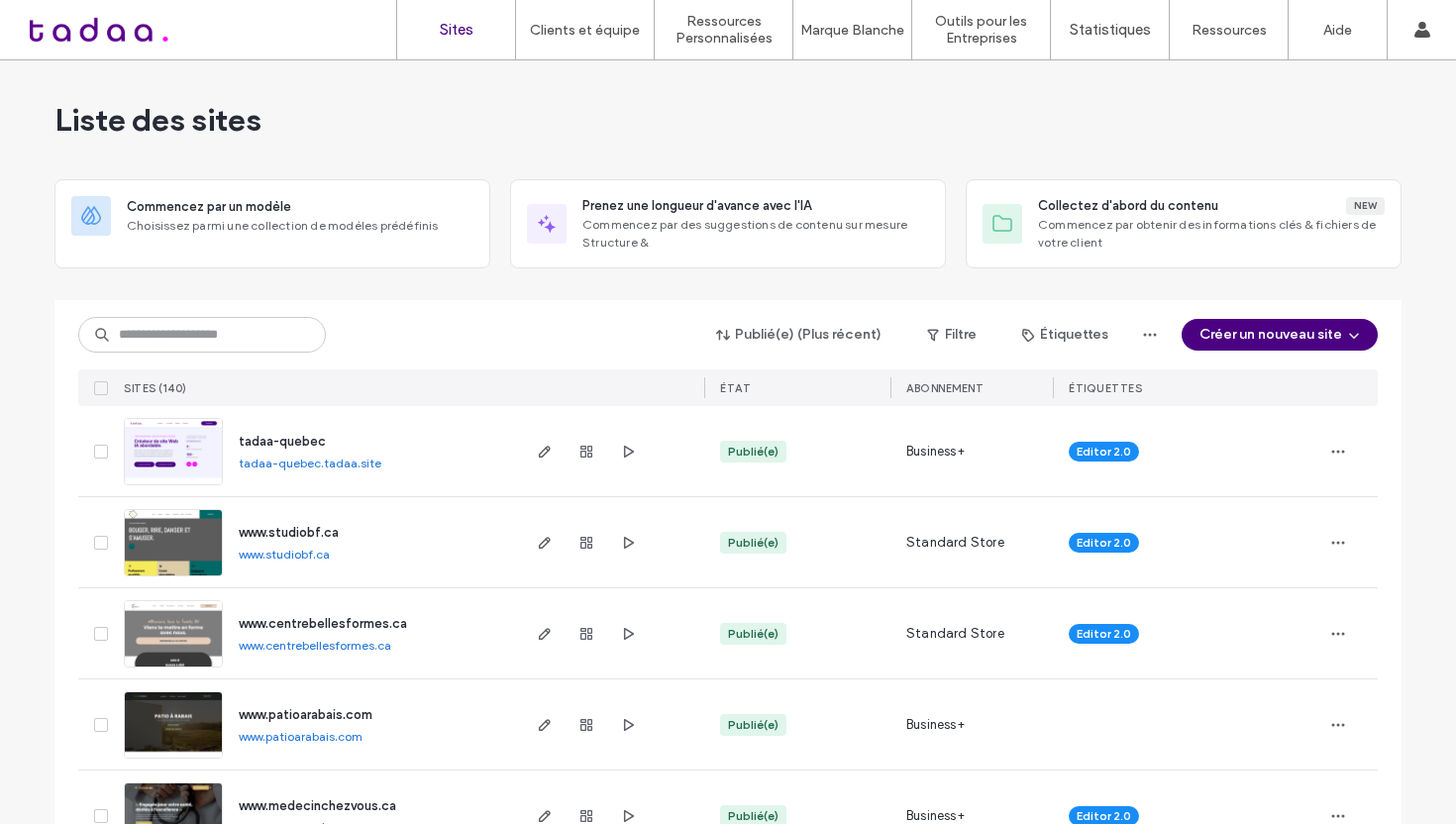 scroll, scrollTop: 0, scrollLeft: 0, axis: both 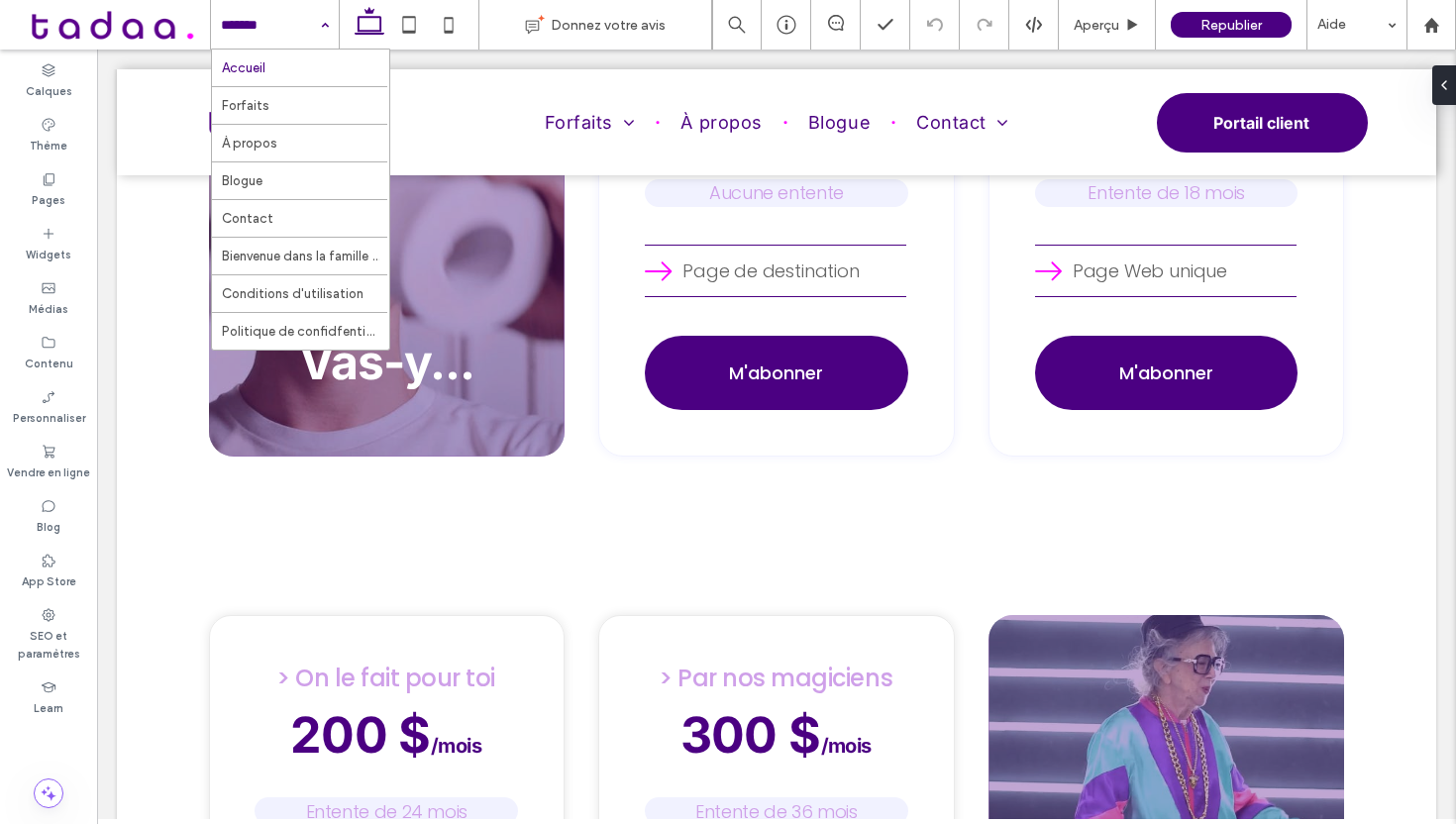 click on "Accueil Forfaits À propos Blogue Contact Bienvenue dans la famille tadaa. Conditions d'utilisation Politique de confidfentialité" at bounding box center [274, 25] 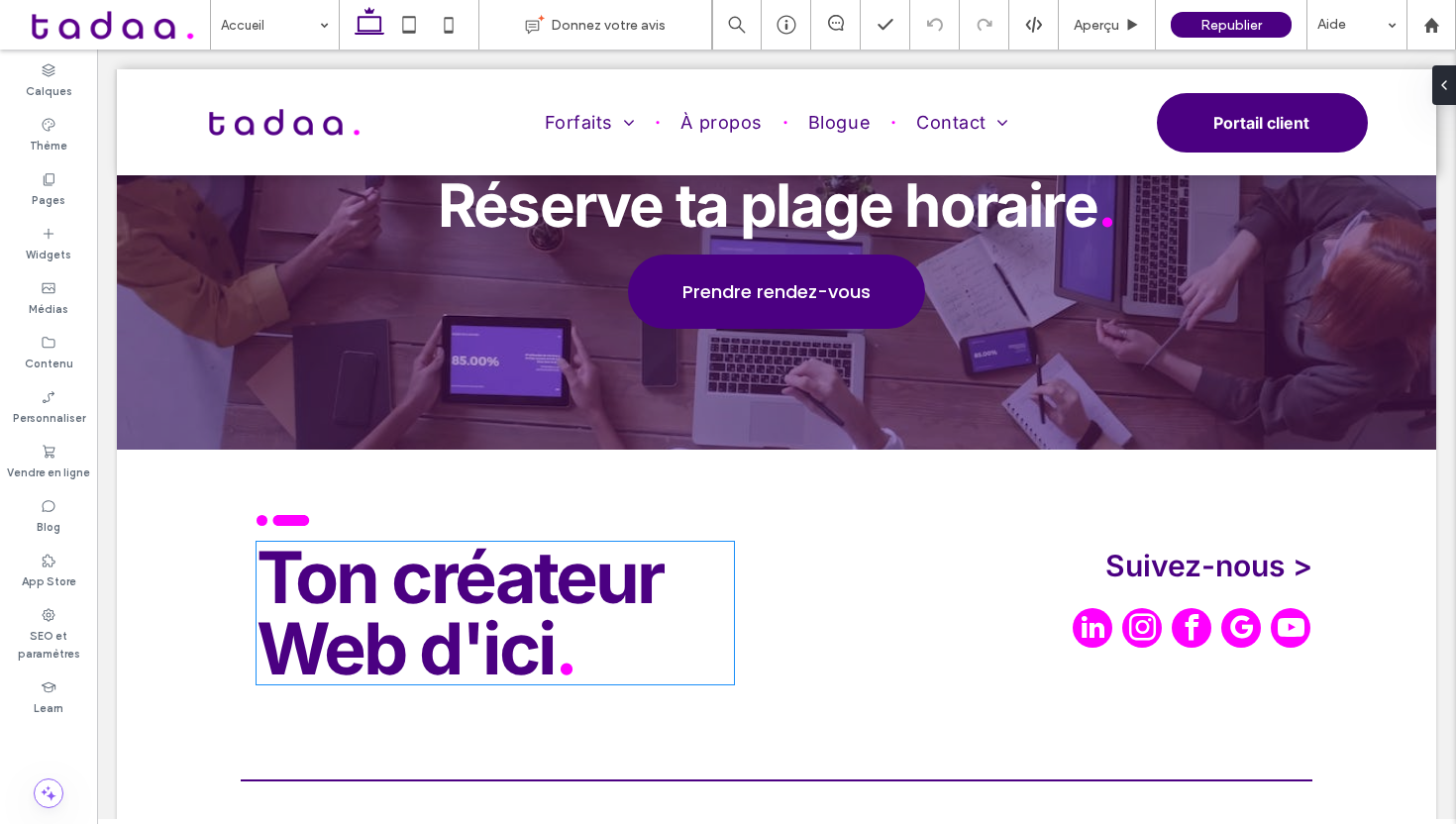 scroll, scrollTop: 10899, scrollLeft: 0, axis: vertical 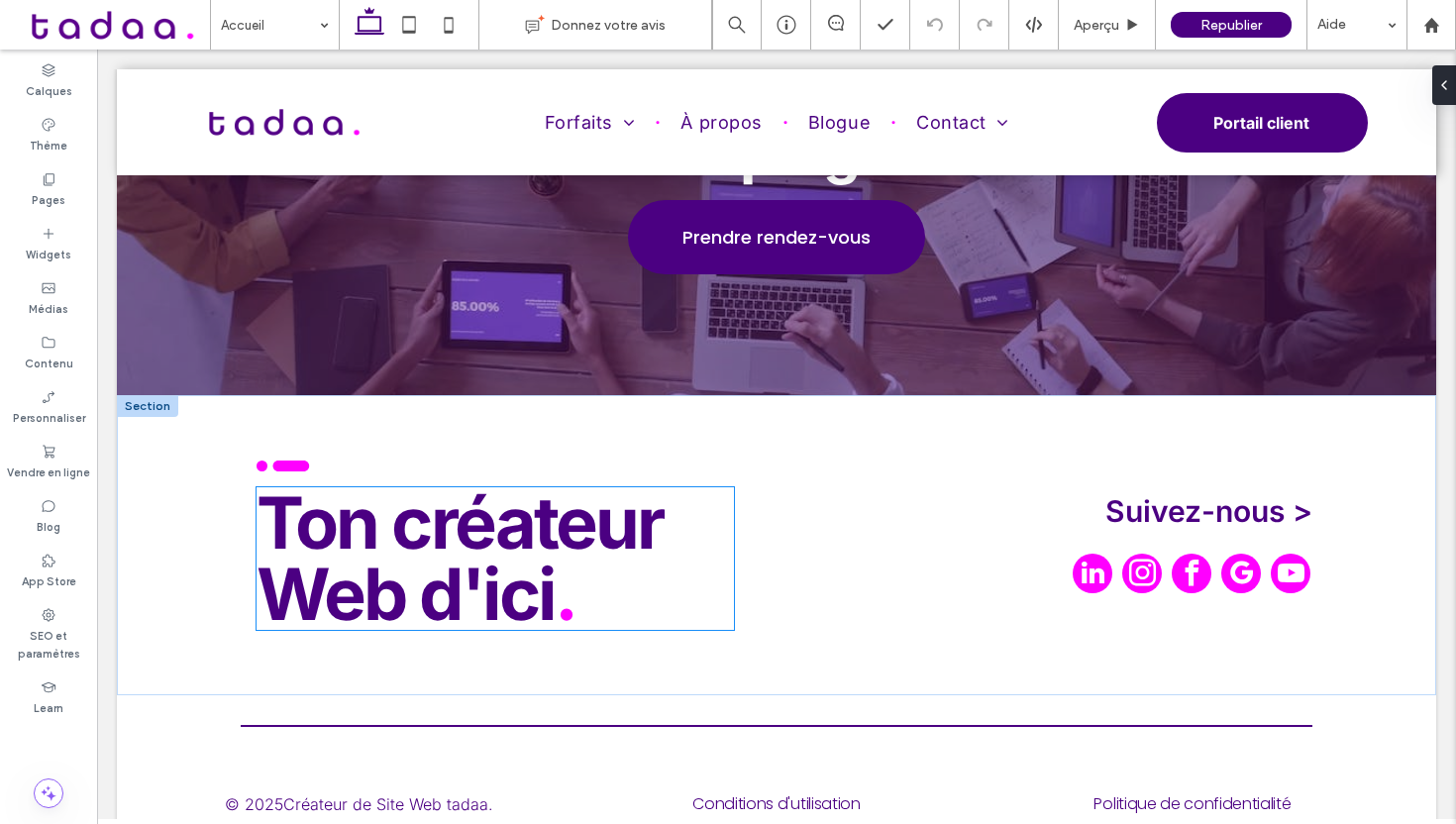 click on "Web d'ici ." at bounding box center [495, 594] 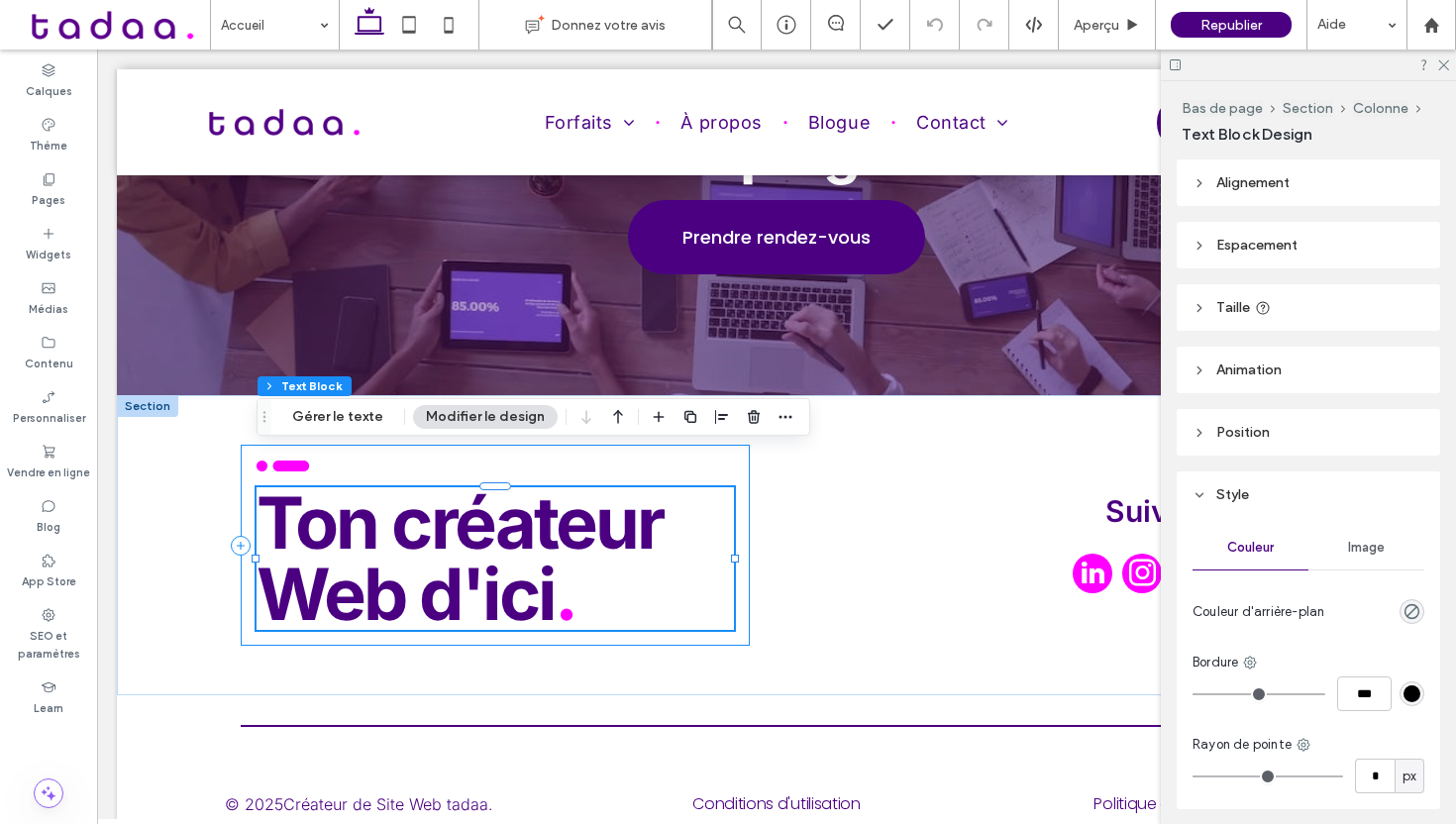 click on ".cls-1-1915212016 {
stroke-width: 0px;
}
Ton créateur
Web d'ici ." at bounding box center (495, 545) 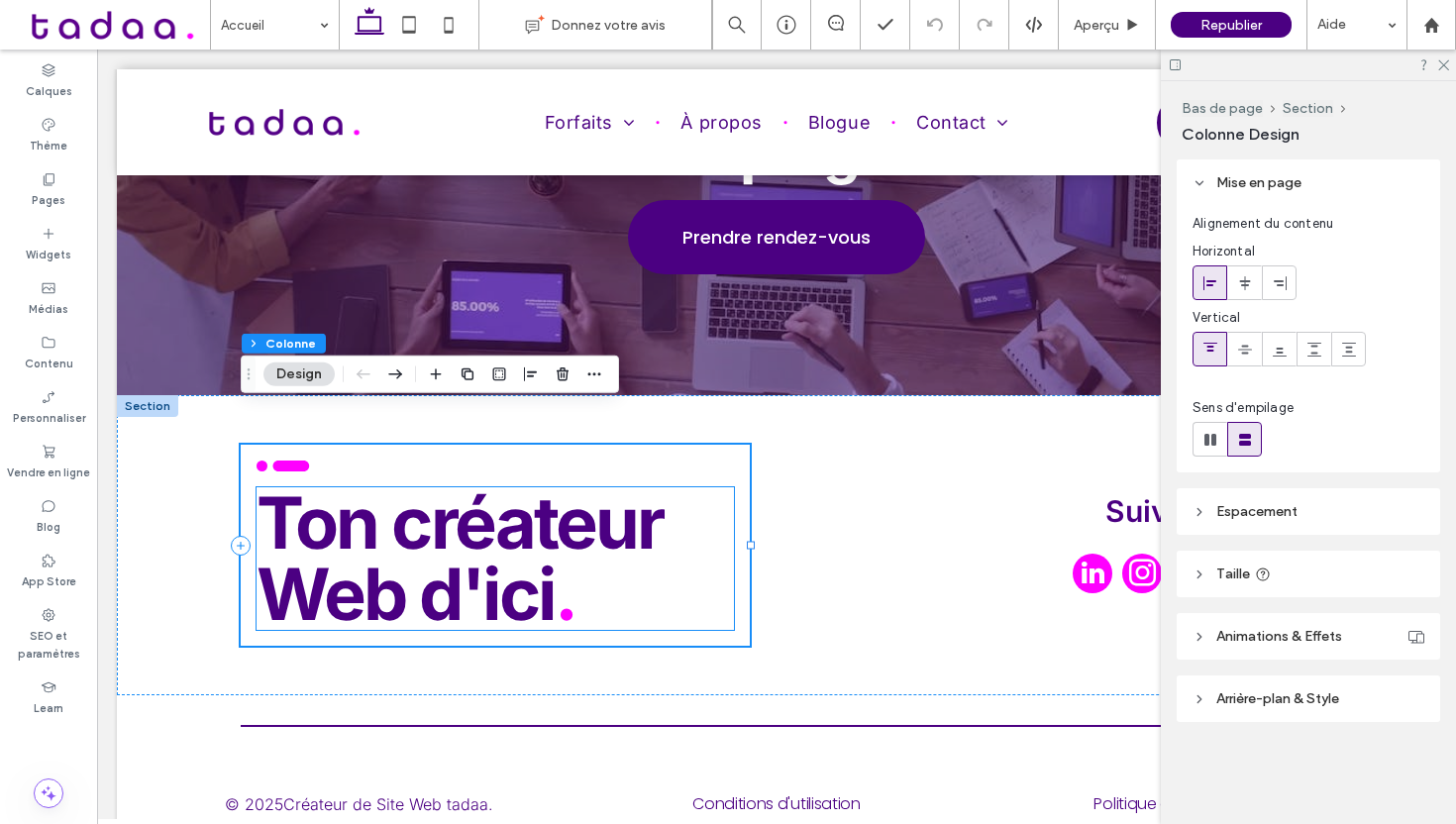 click on "Ton créateur" at bounding box center [495, 523] 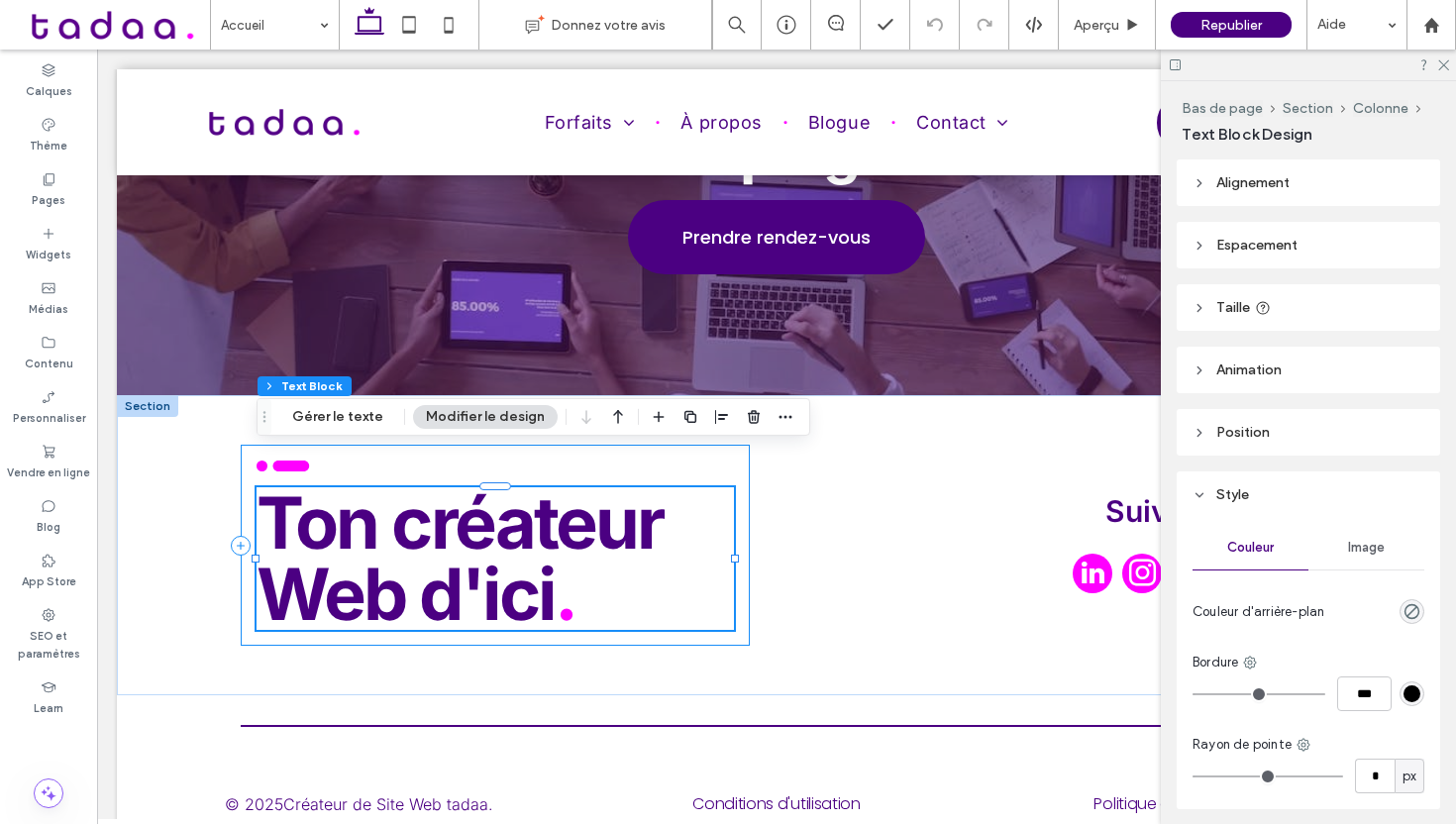 click on ".cls-1-1915212016 {
stroke-width: 0px;
}
Ton créateur
Web d'ici ." at bounding box center [495, 545] 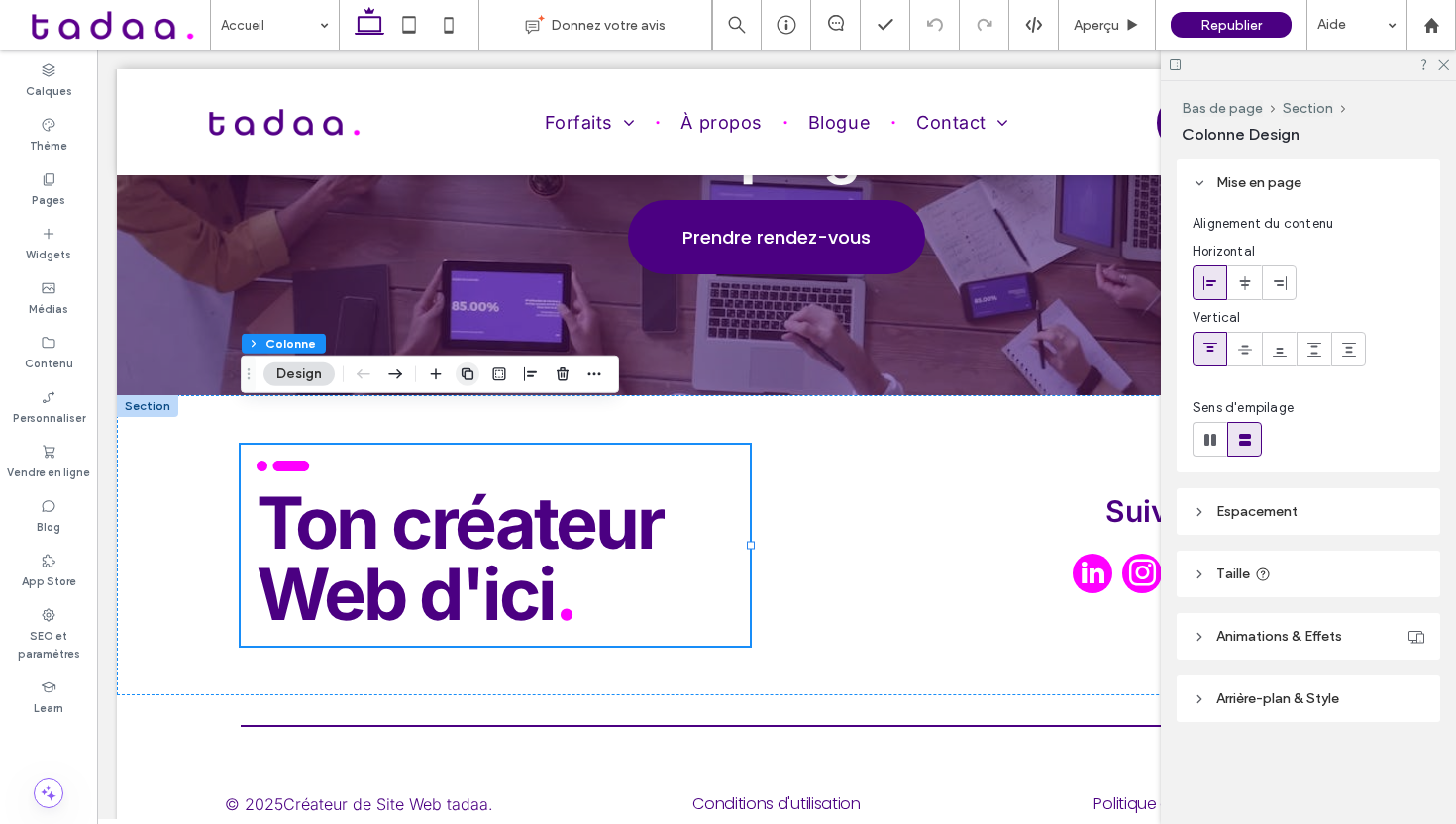 click 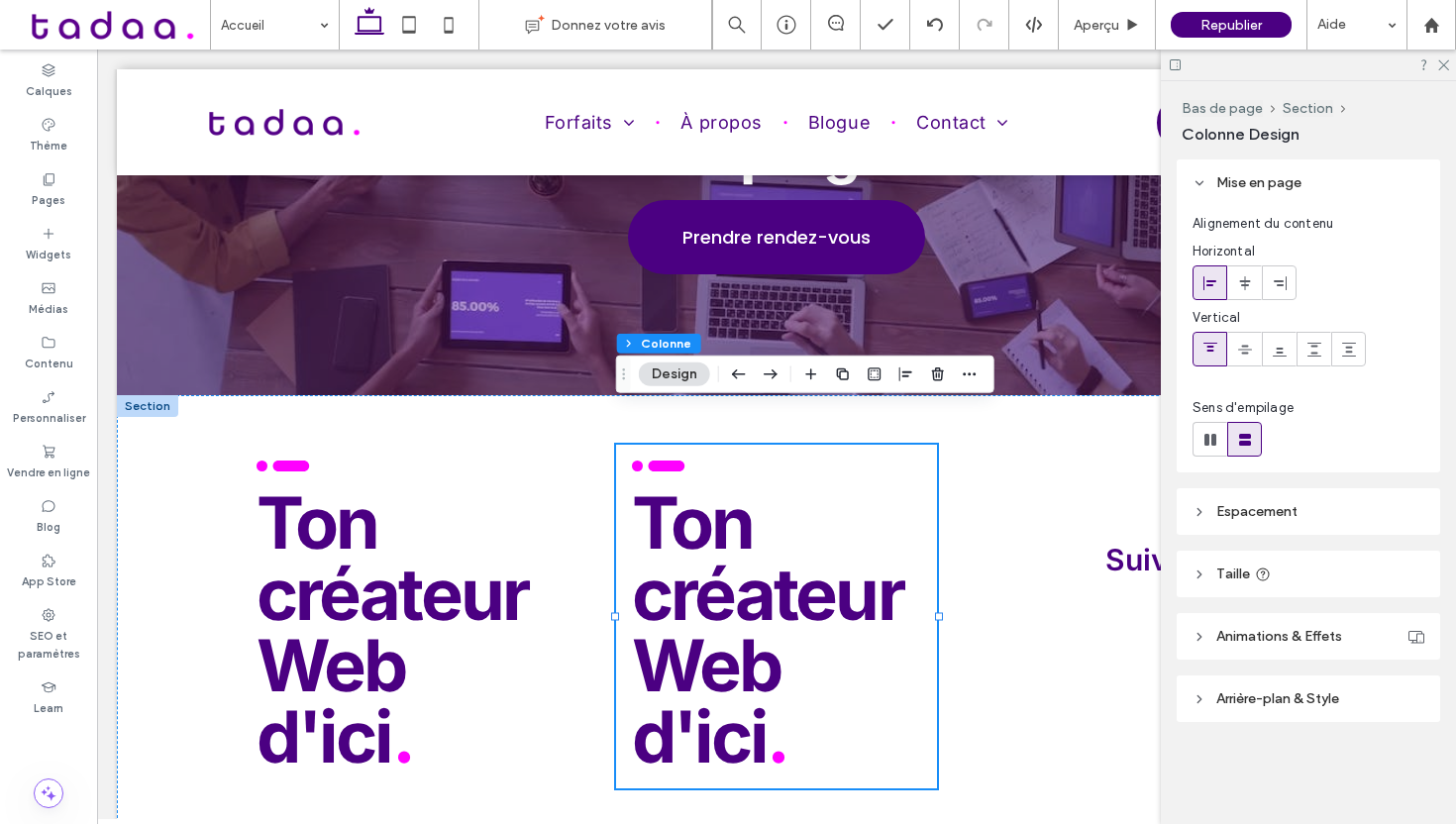 click at bounding box center [1308, 64] 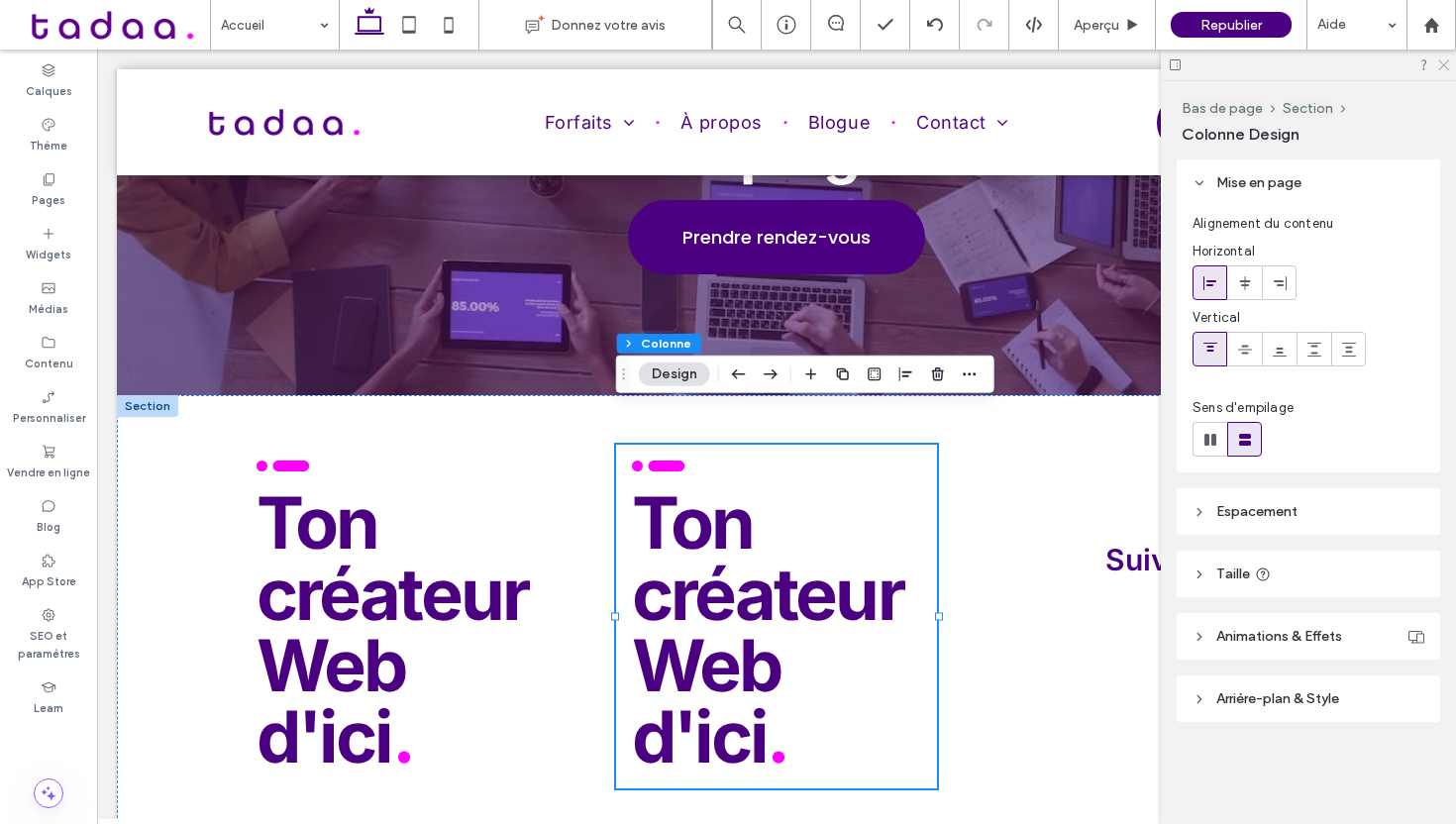 click 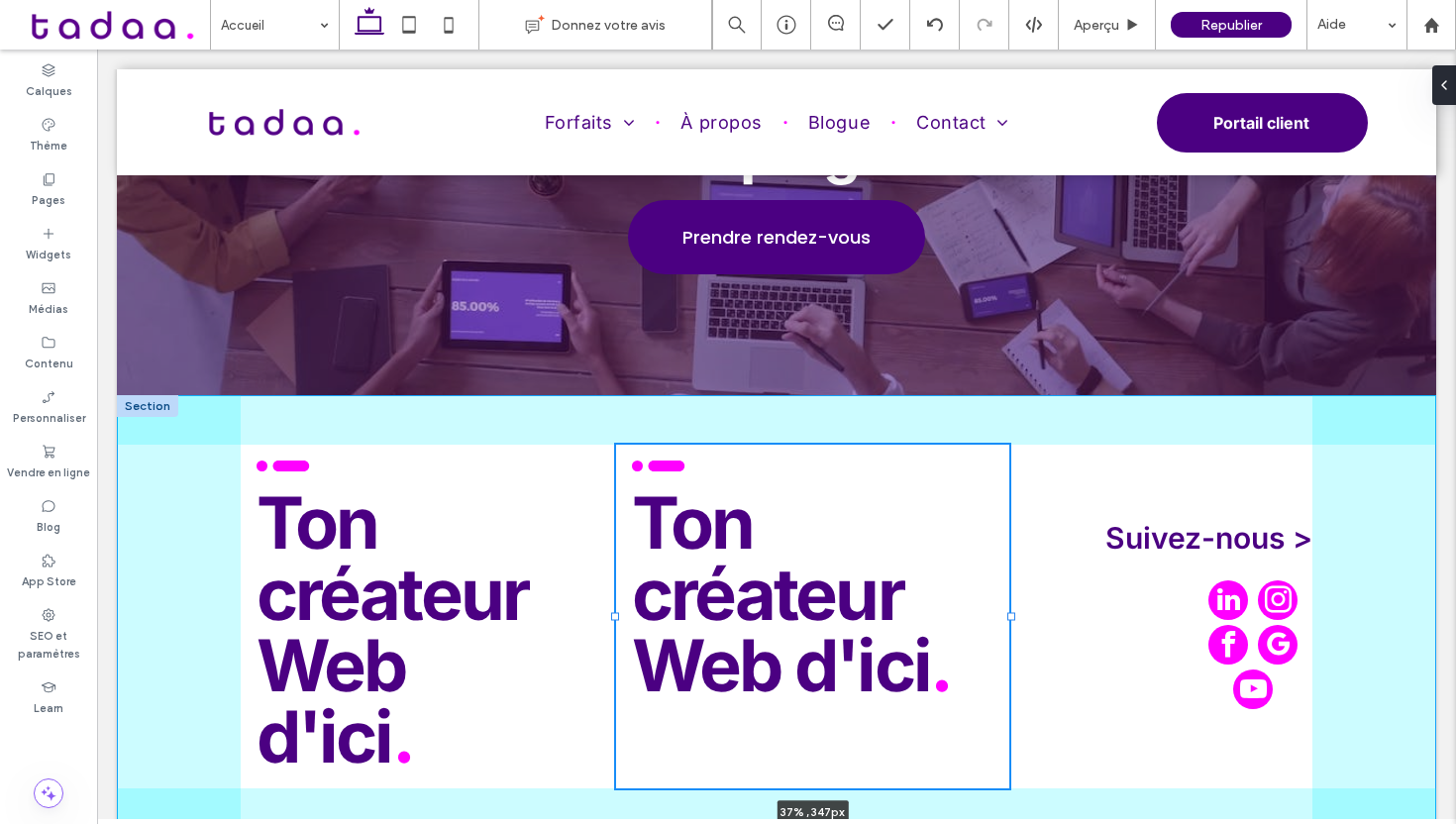 drag, startPoint x: 937, startPoint y: 574, endPoint x: 1009, endPoint y: 570, distance: 72.111026 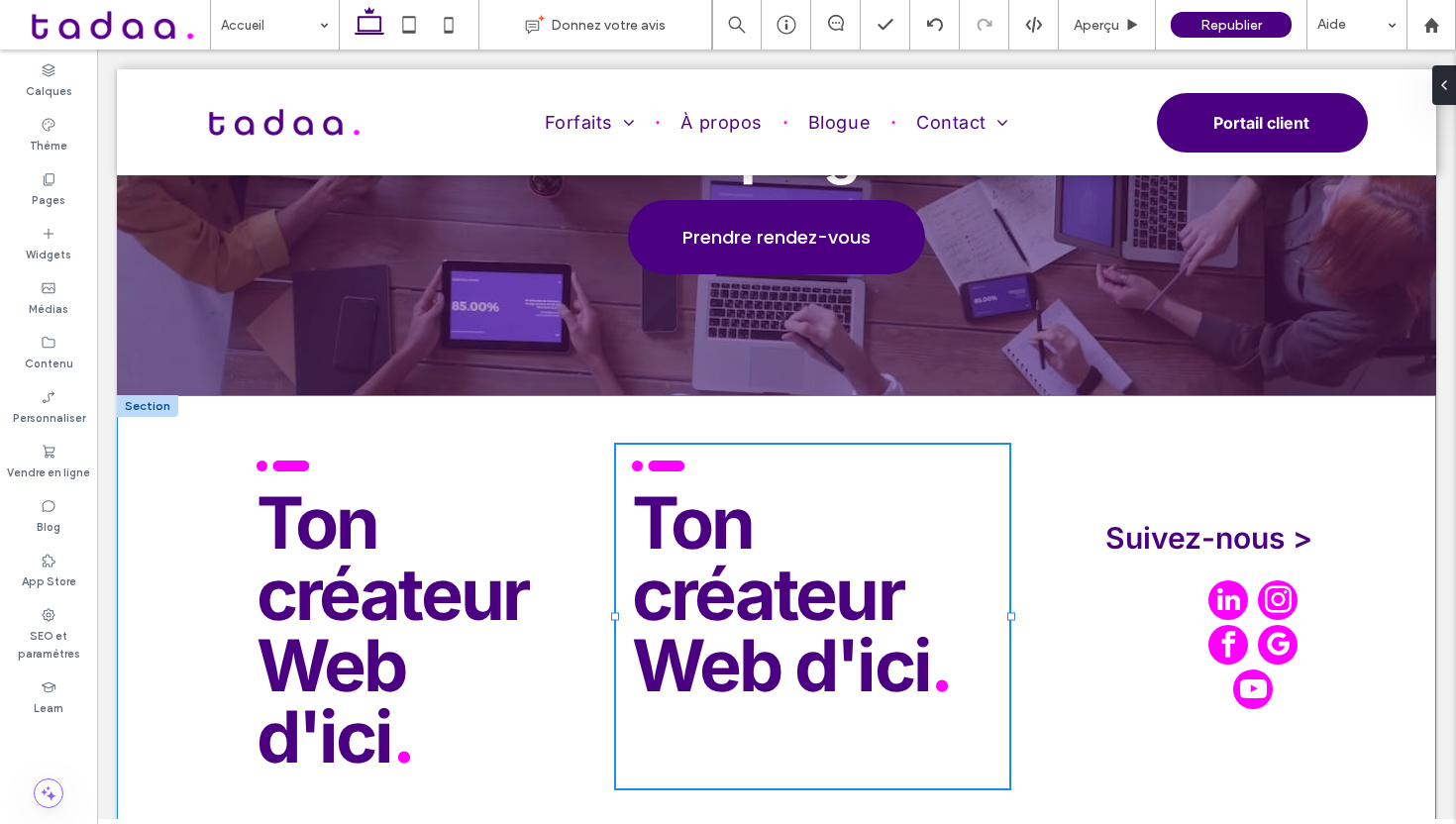 type on "**" 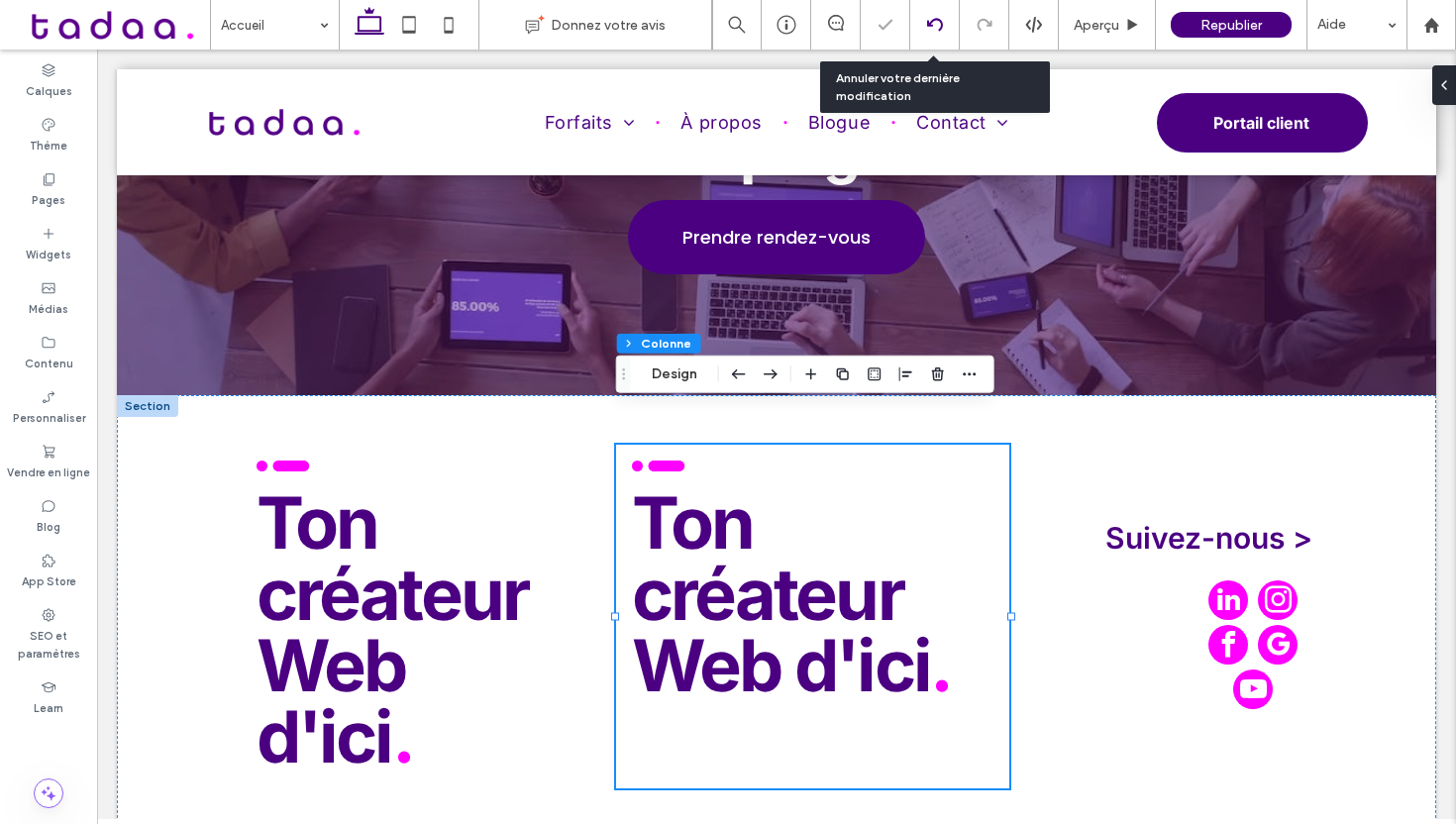click 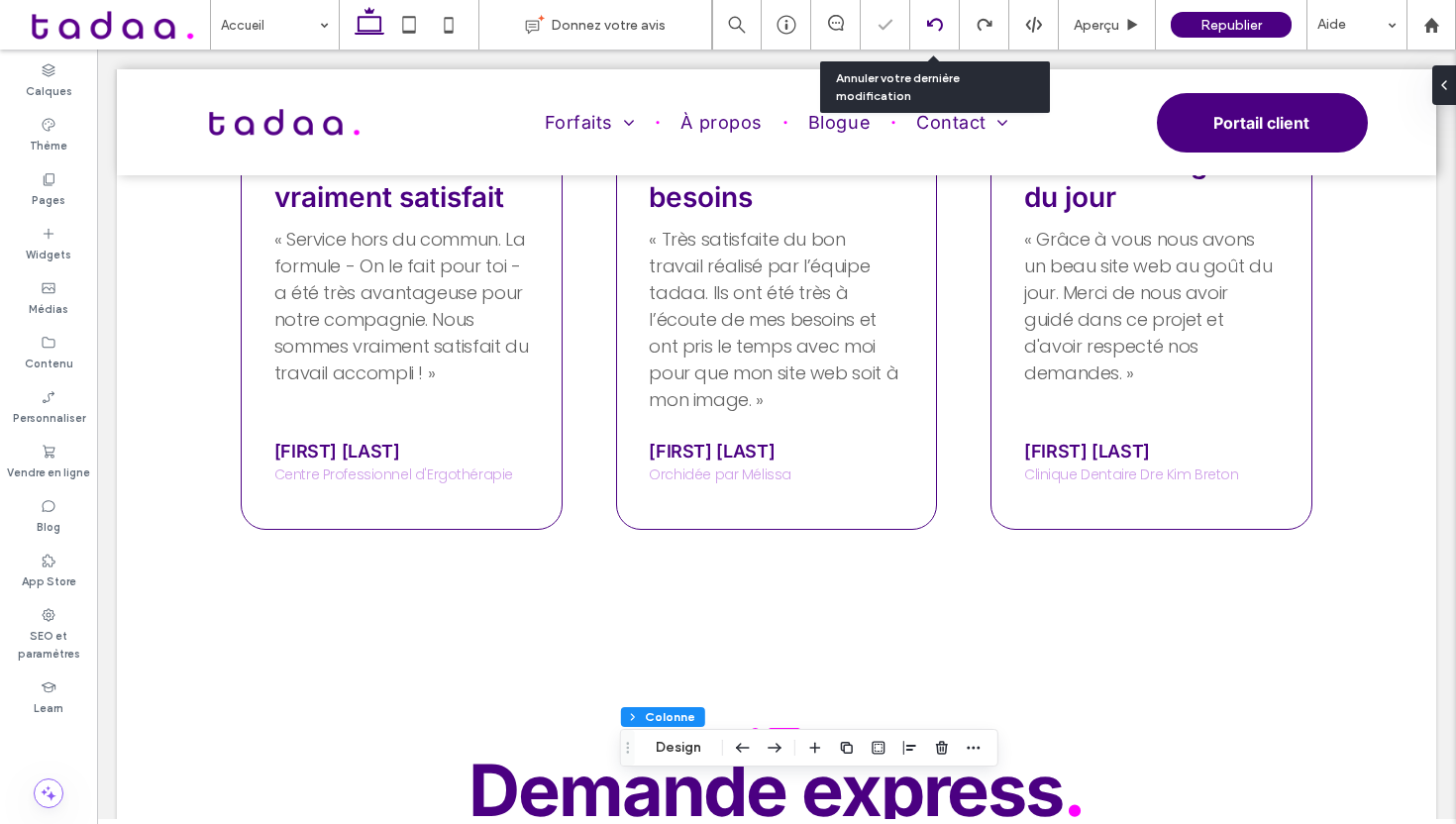 scroll, scrollTop: 11042, scrollLeft: 0, axis: vertical 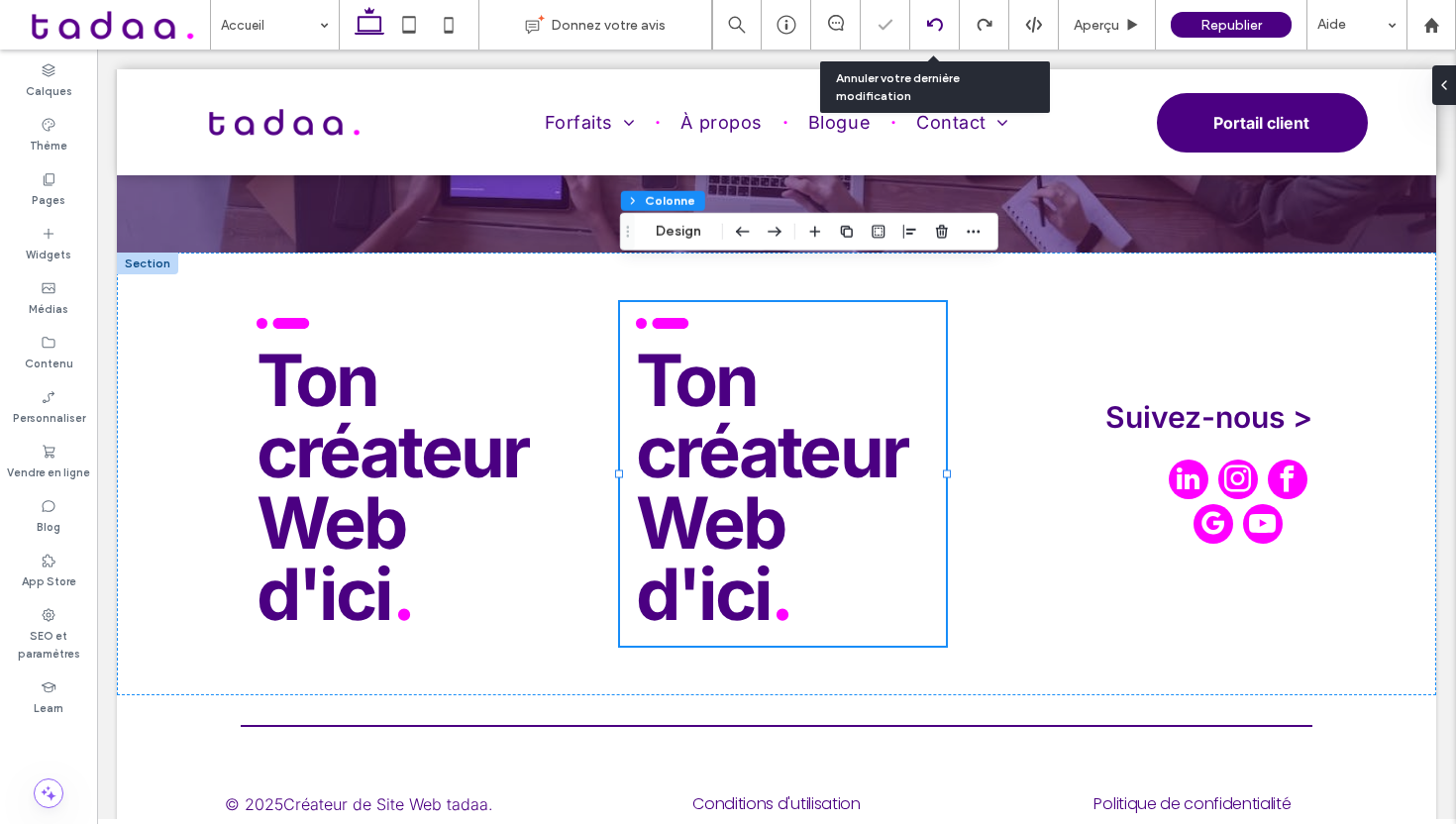 click 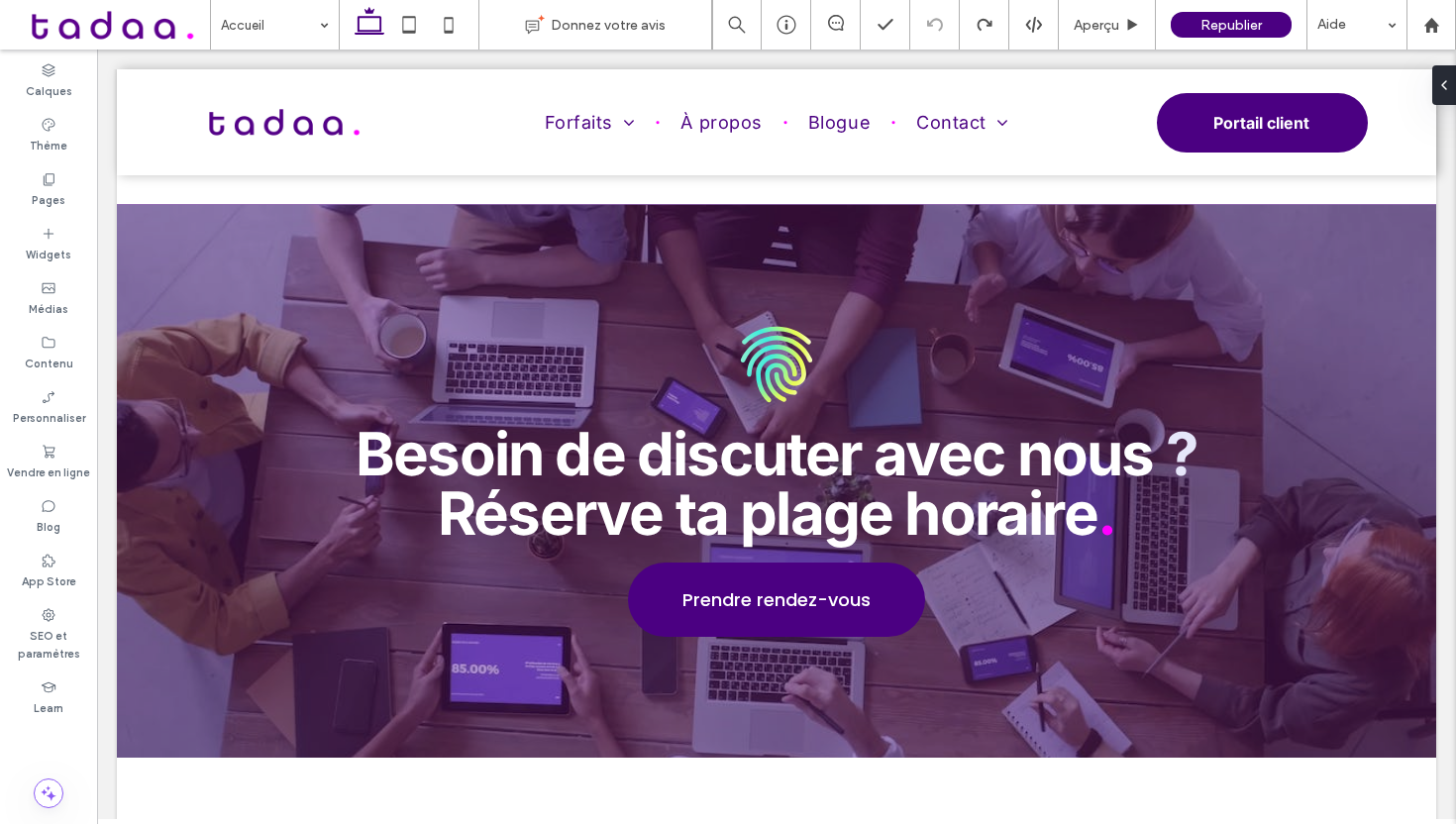 scroll, scrollTop: 10899, scrollLeft: 0, axis: vertical 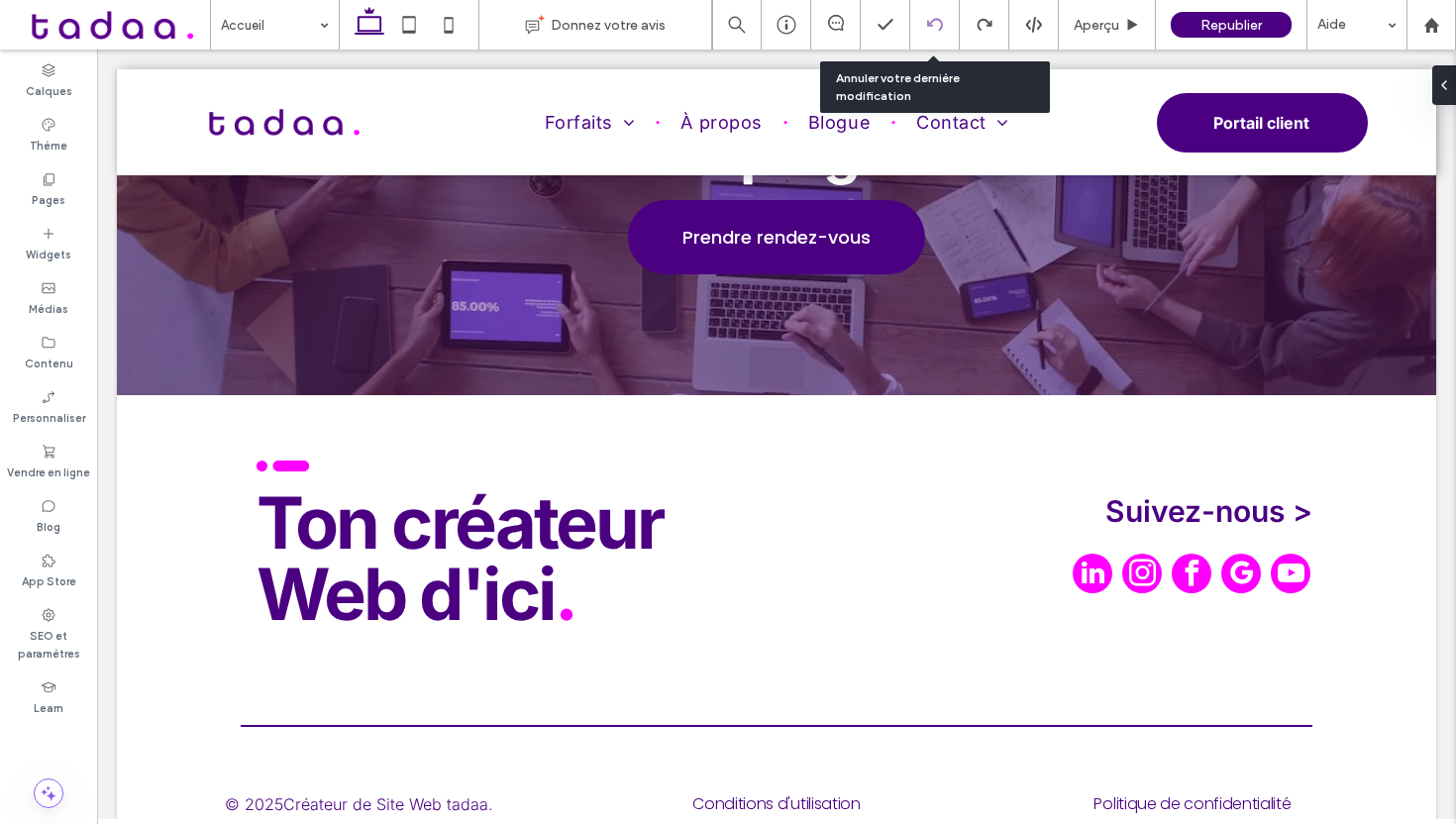 click 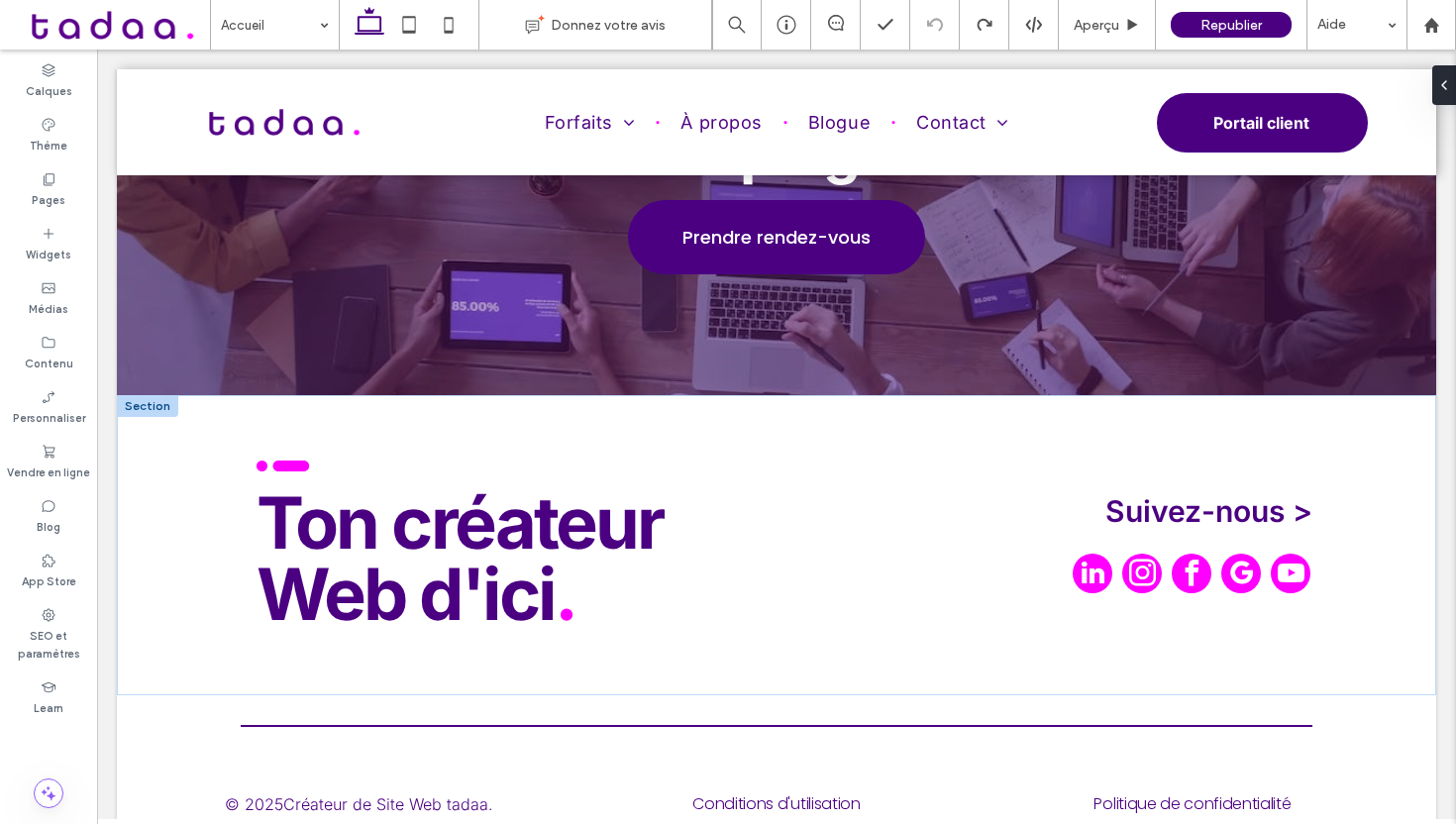 click at bounding box center (148, 406) 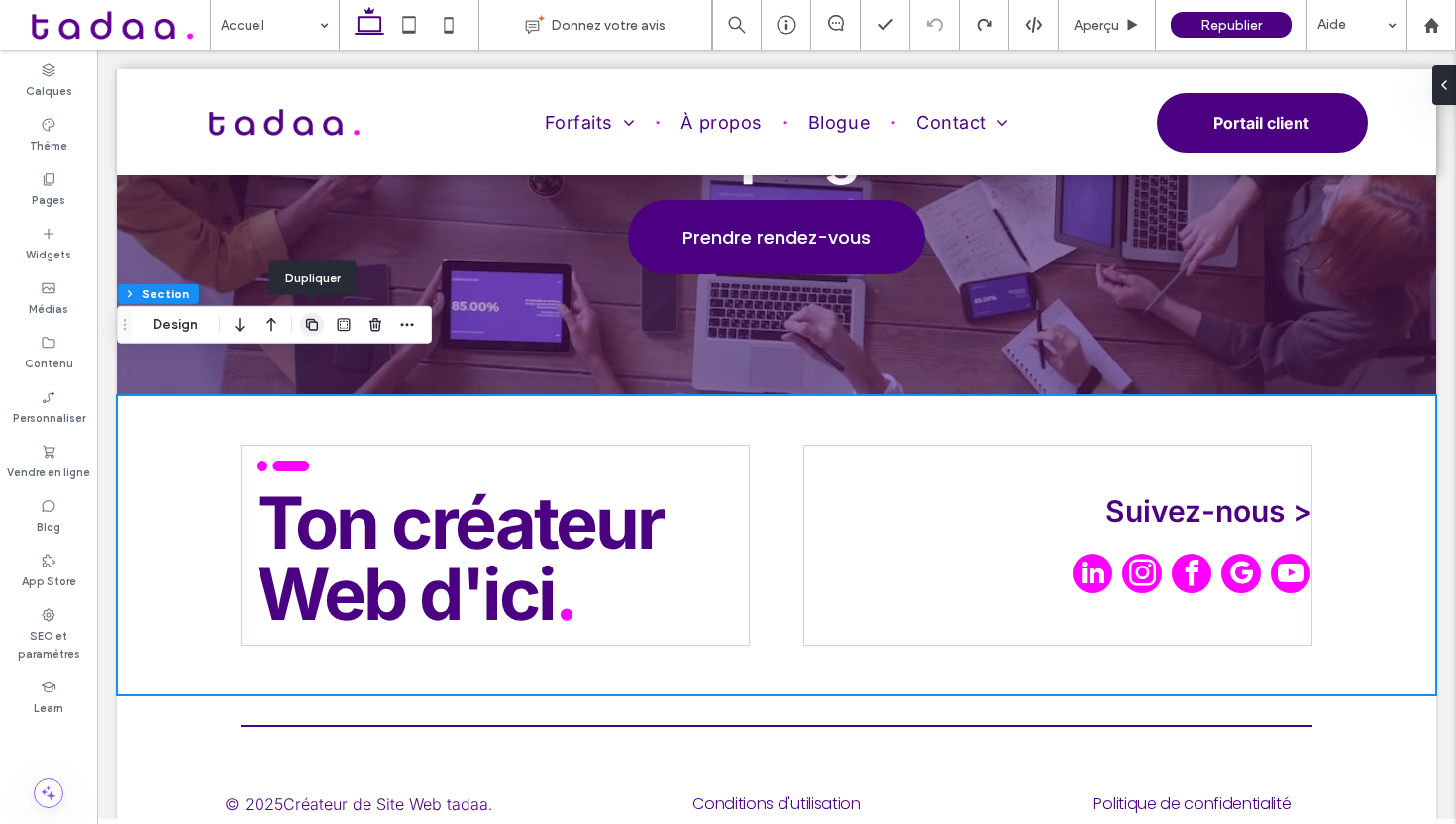click 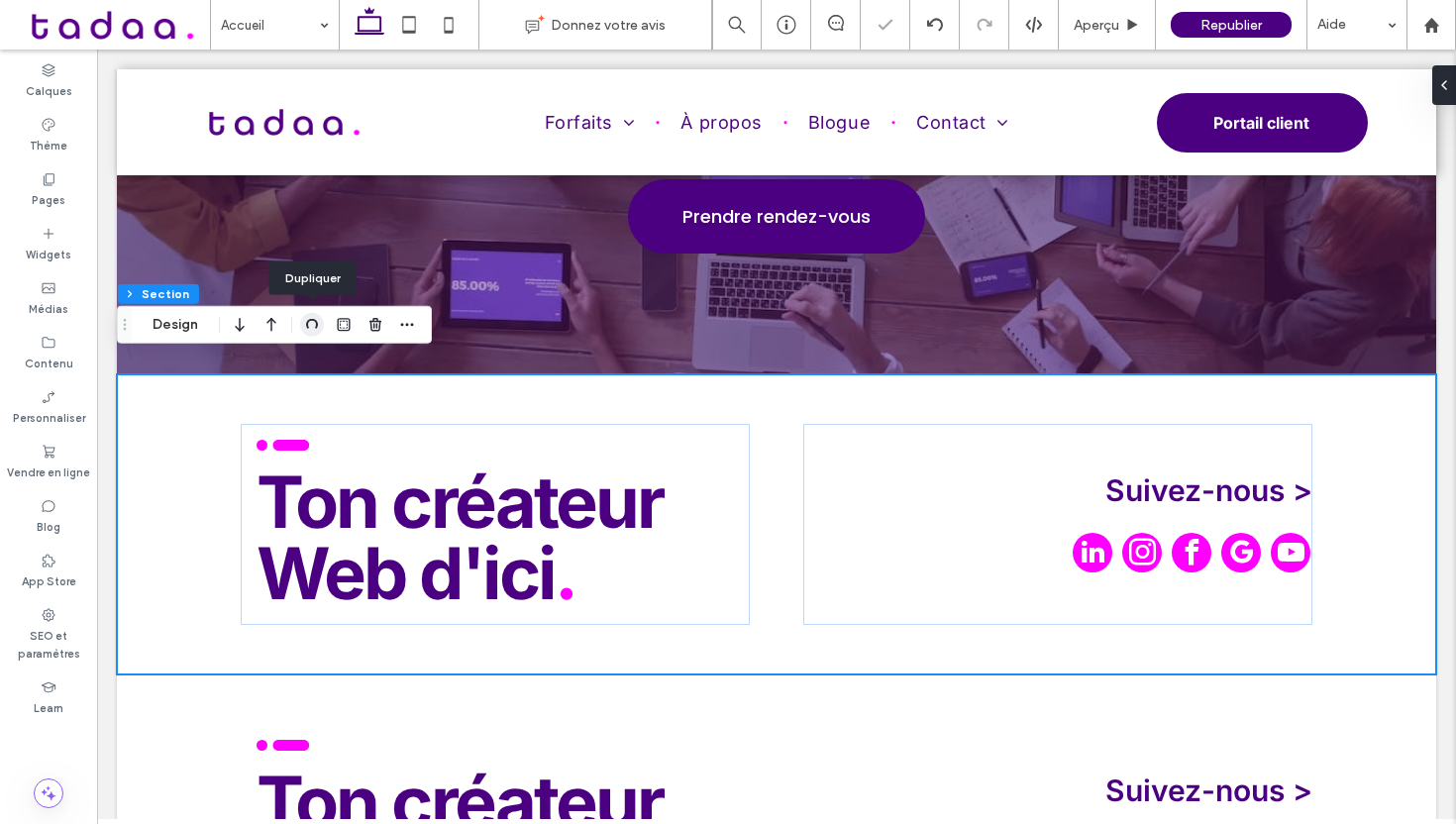 scroll, scrollTop: 10880, scrollLeft: 0, axis: vertical 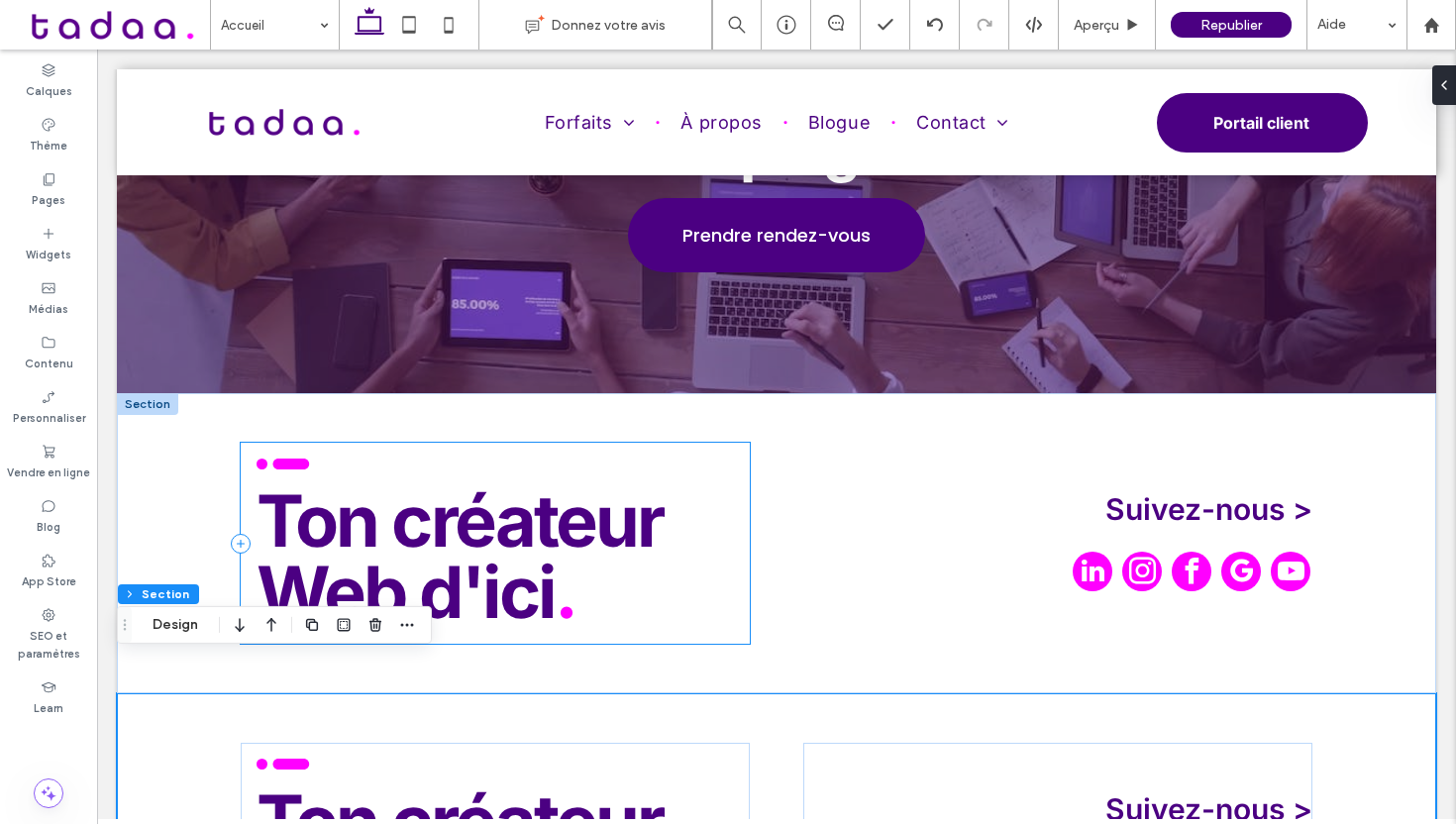 click on ".cls-1-1915212016 {
stroke-width: 0px;
}
Ton créateur
Web d'ici ." at bounding box center [495, 543] 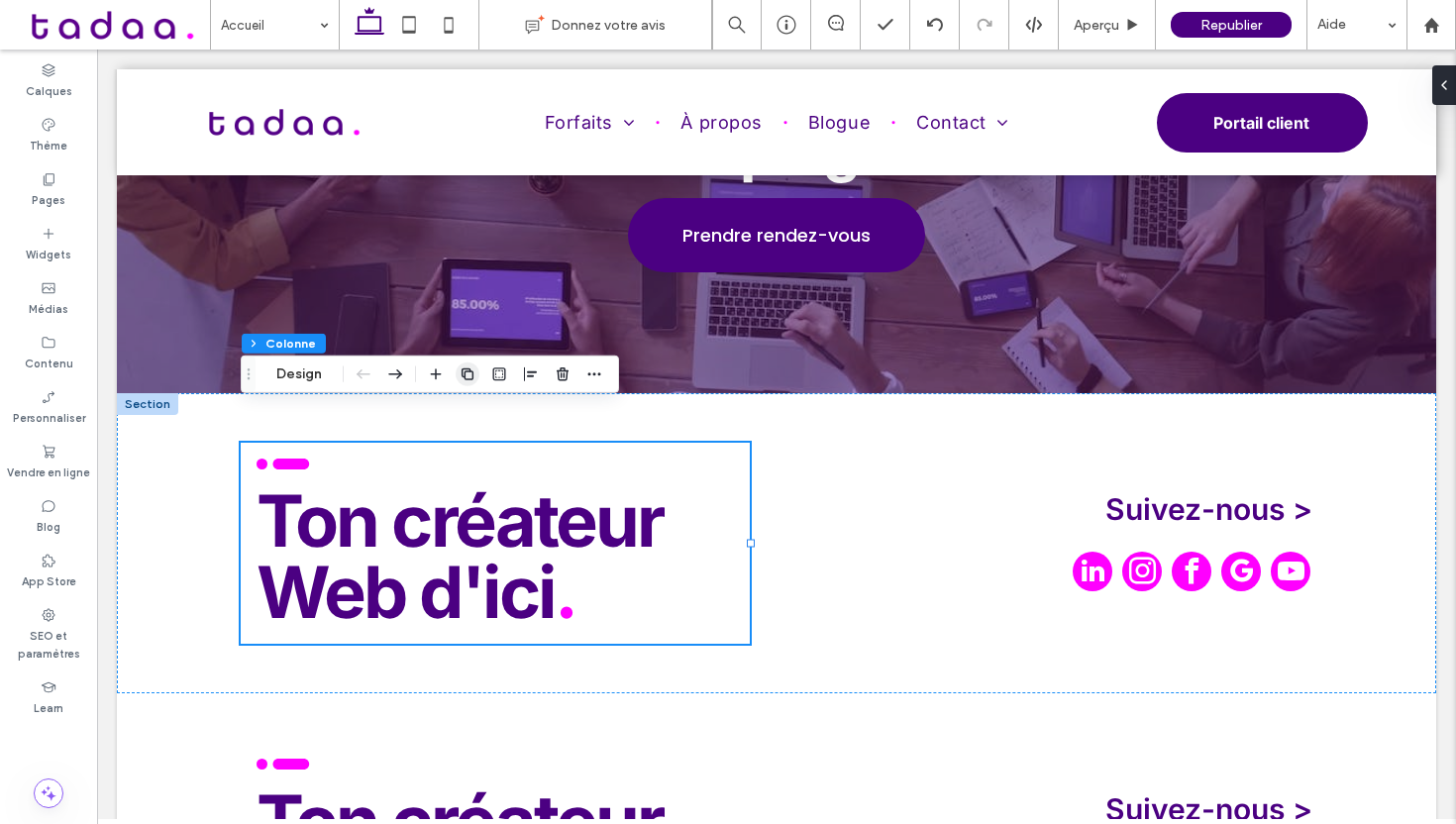 click at bounding box center (468, 374) 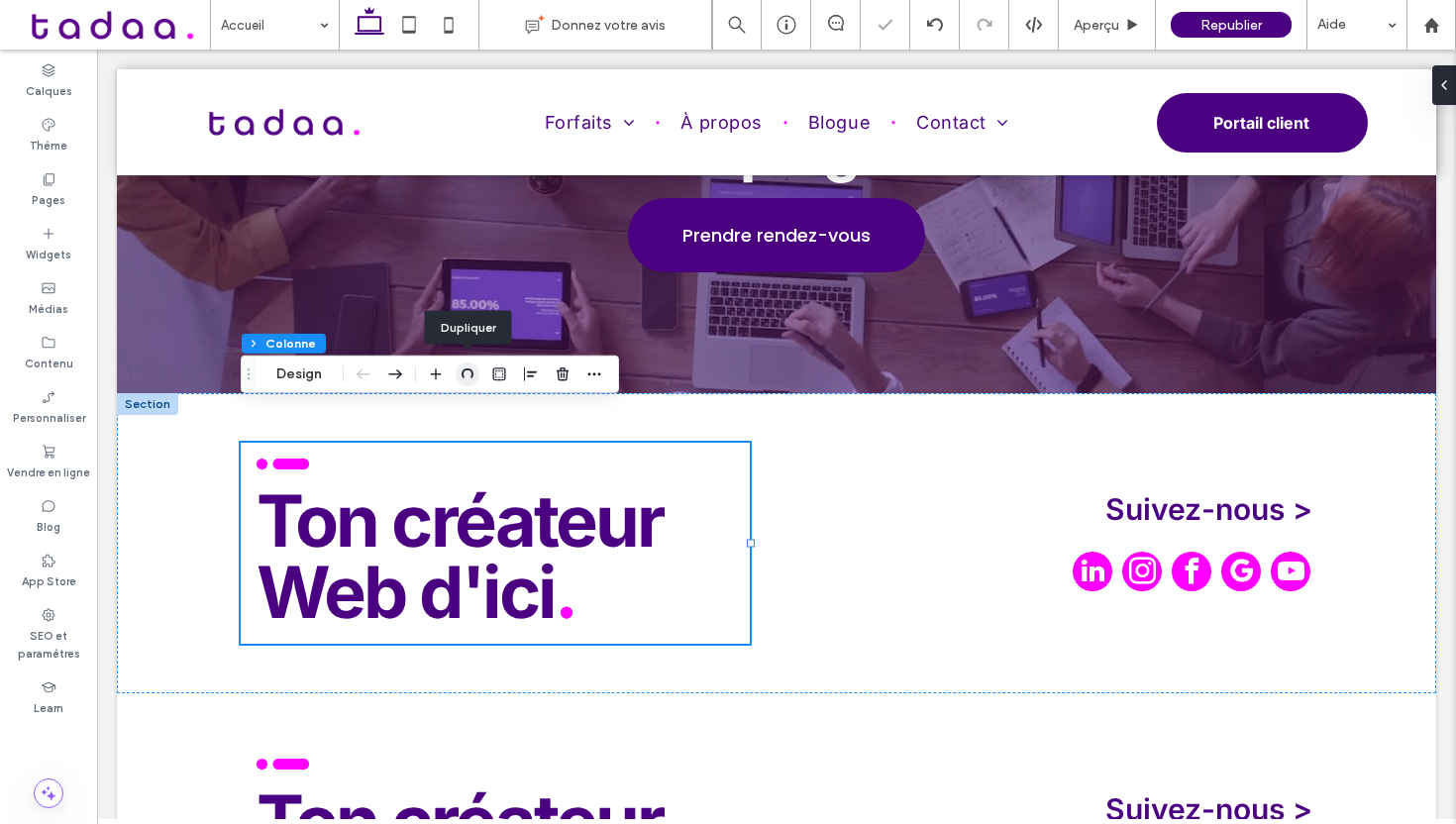 type on "**" 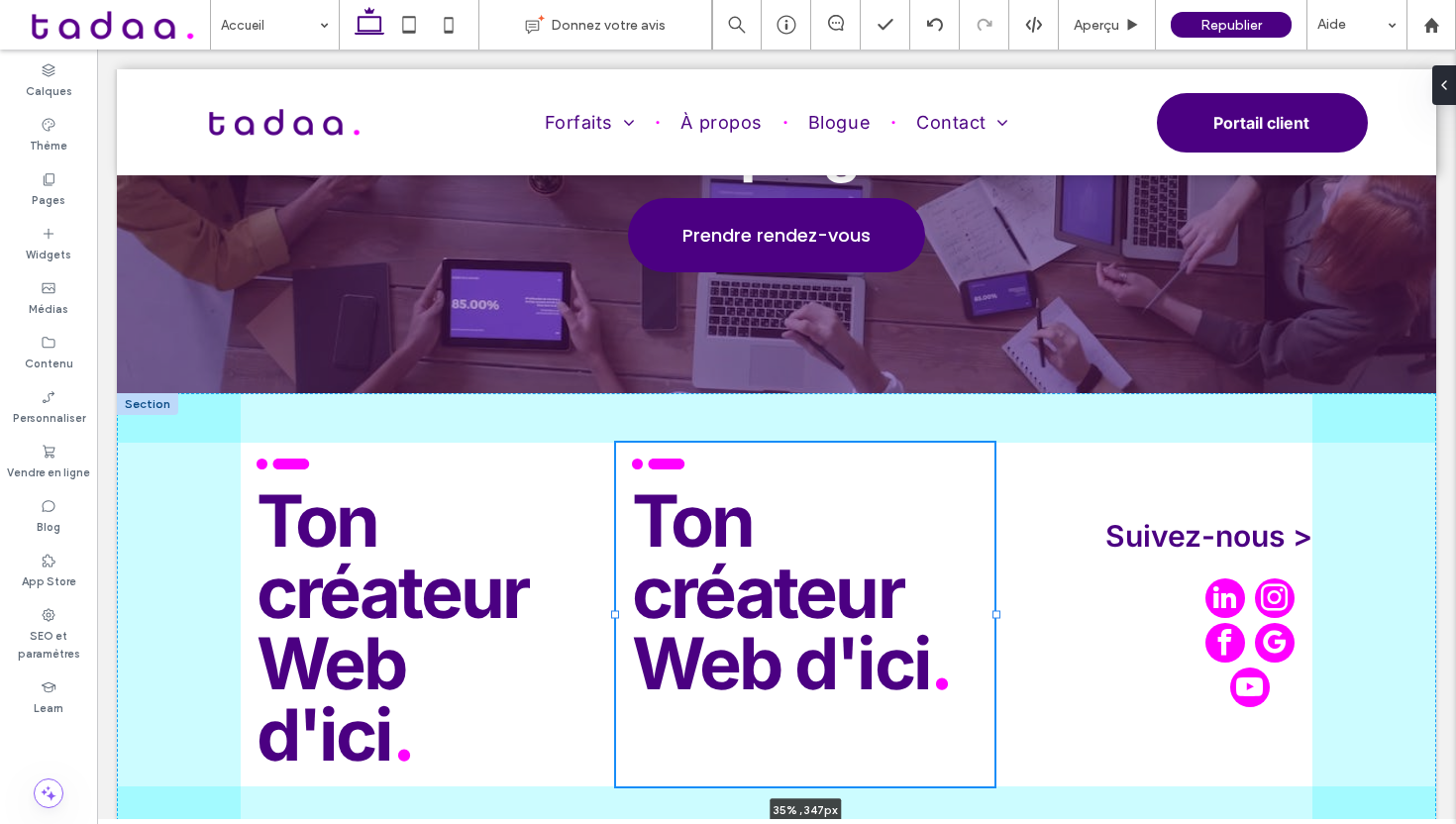 drag, startPoint x: 938, startPoint y: 574, endPoint x: 995, endPoint y: 568, distance: 57.31492 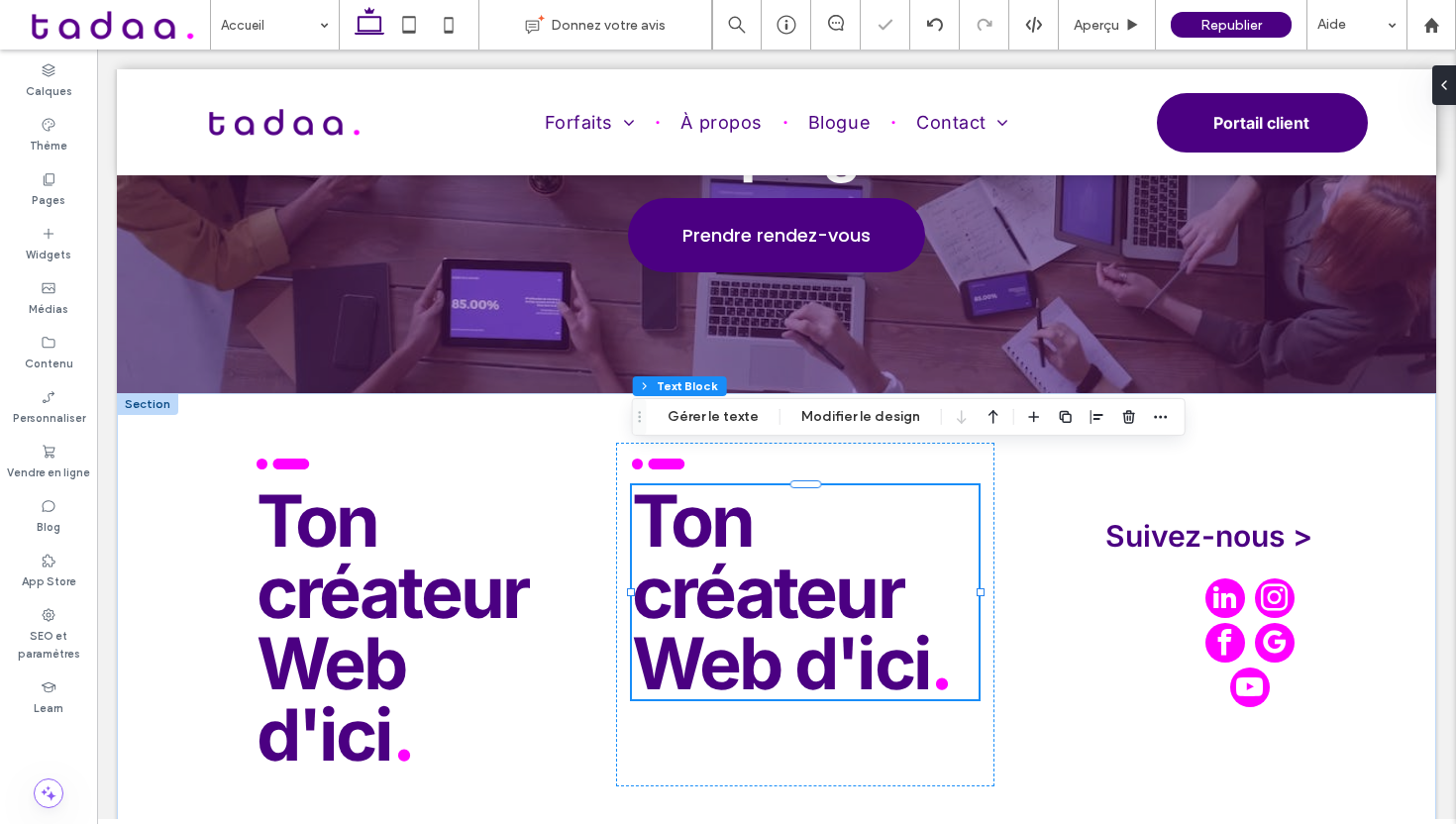 click on "Web d'ici" at bounding box center [780, 663] 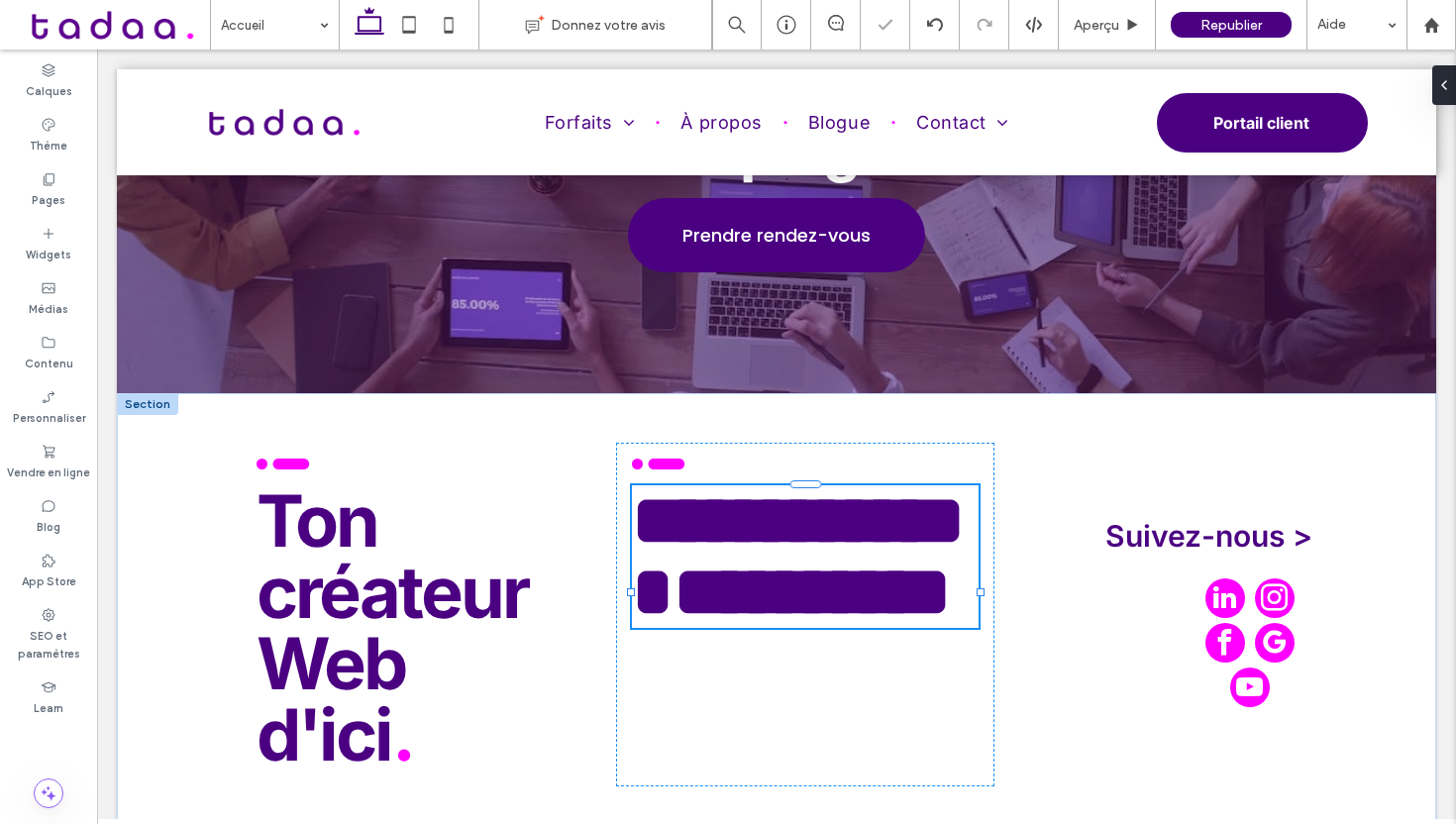 type on "*****" 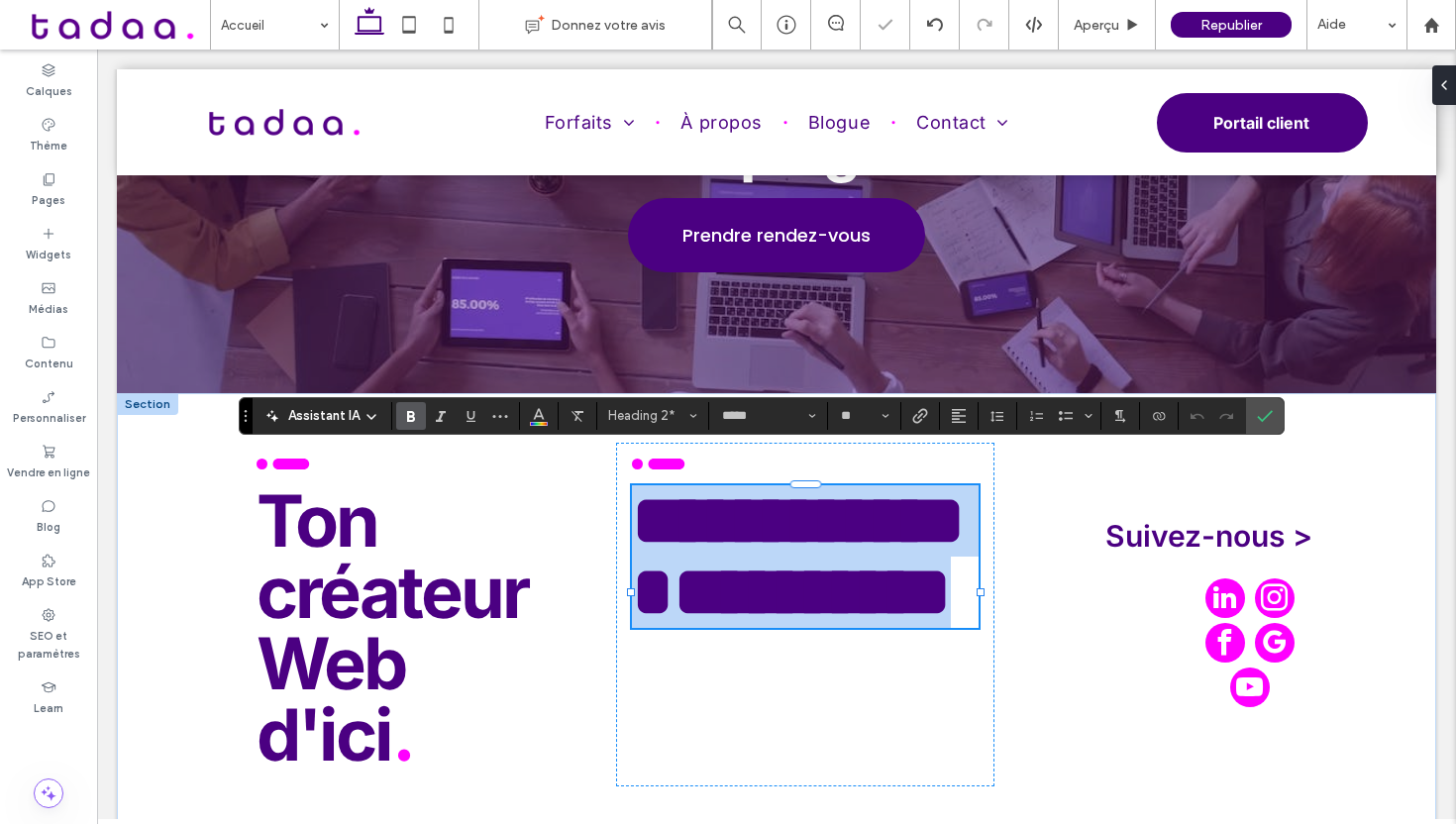 click on "*********" at bounding box center [791, 591] 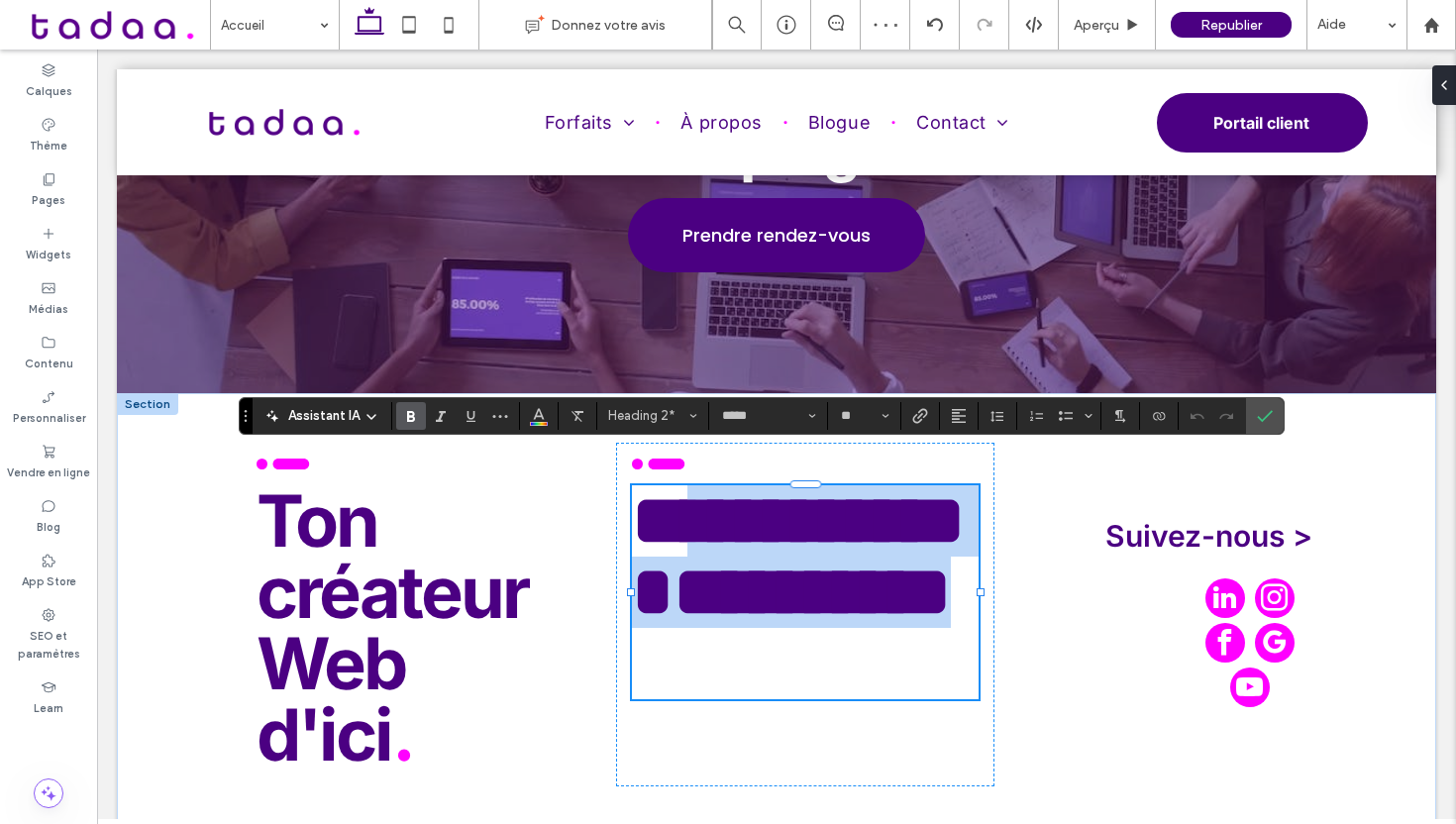 scroll, scrollTop: 0, scrollLeft: 0, axis: both 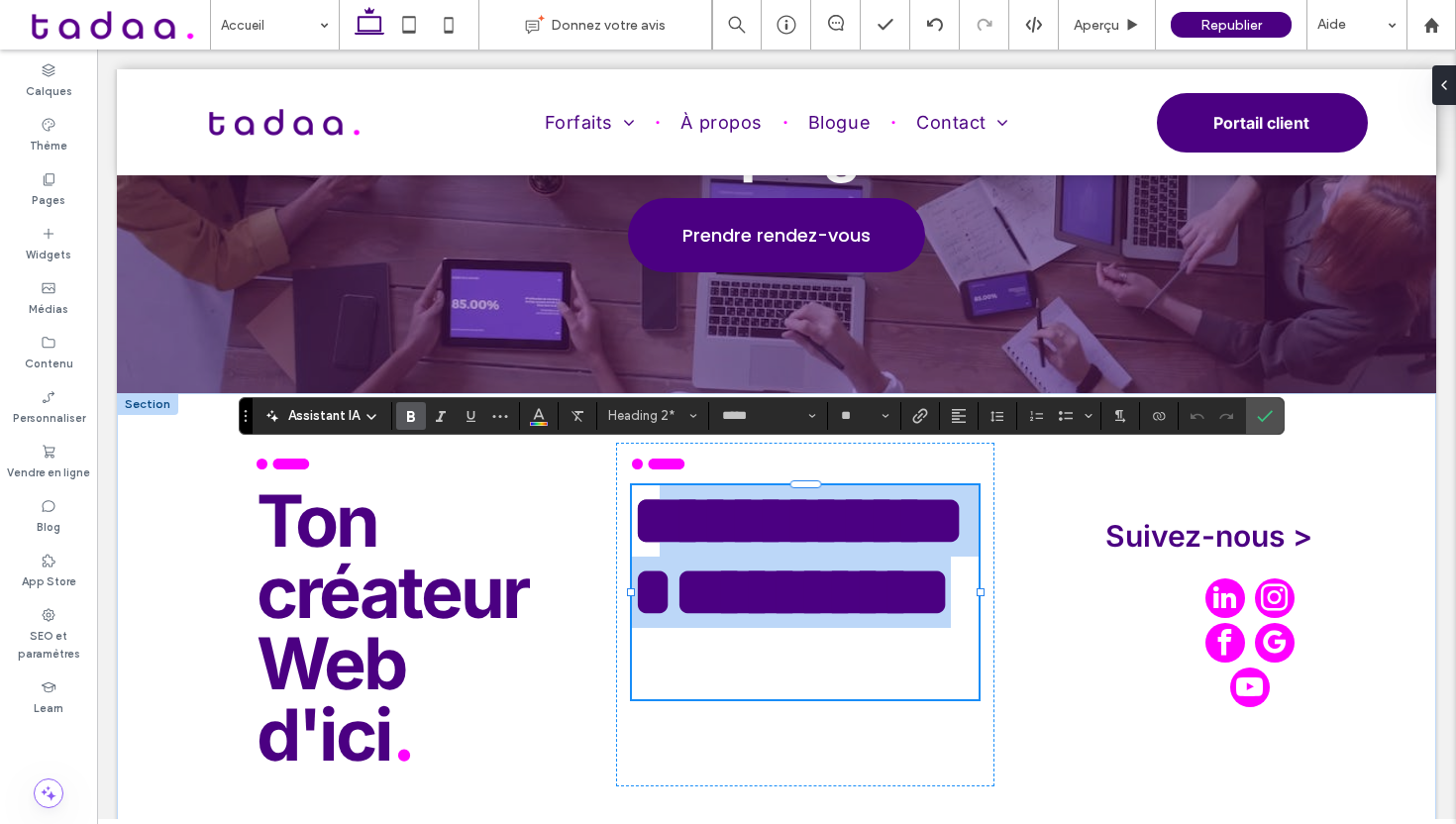 drag, startPoint x: 973, startPoint y: 627, endPoint x: 671, endPoint y: 481, distance: 335.44001 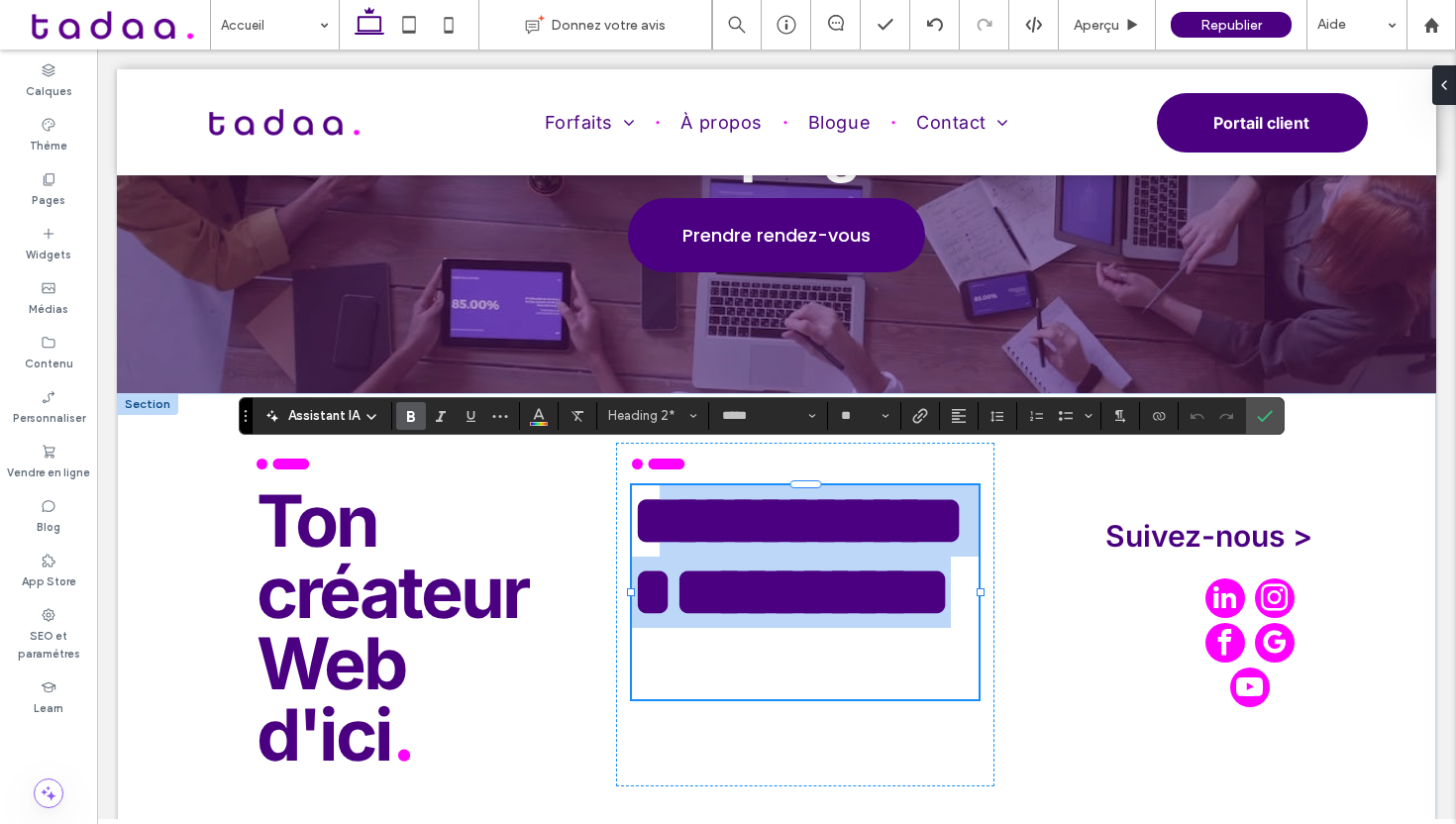 click on "**********" at bounding box center (805, 592) 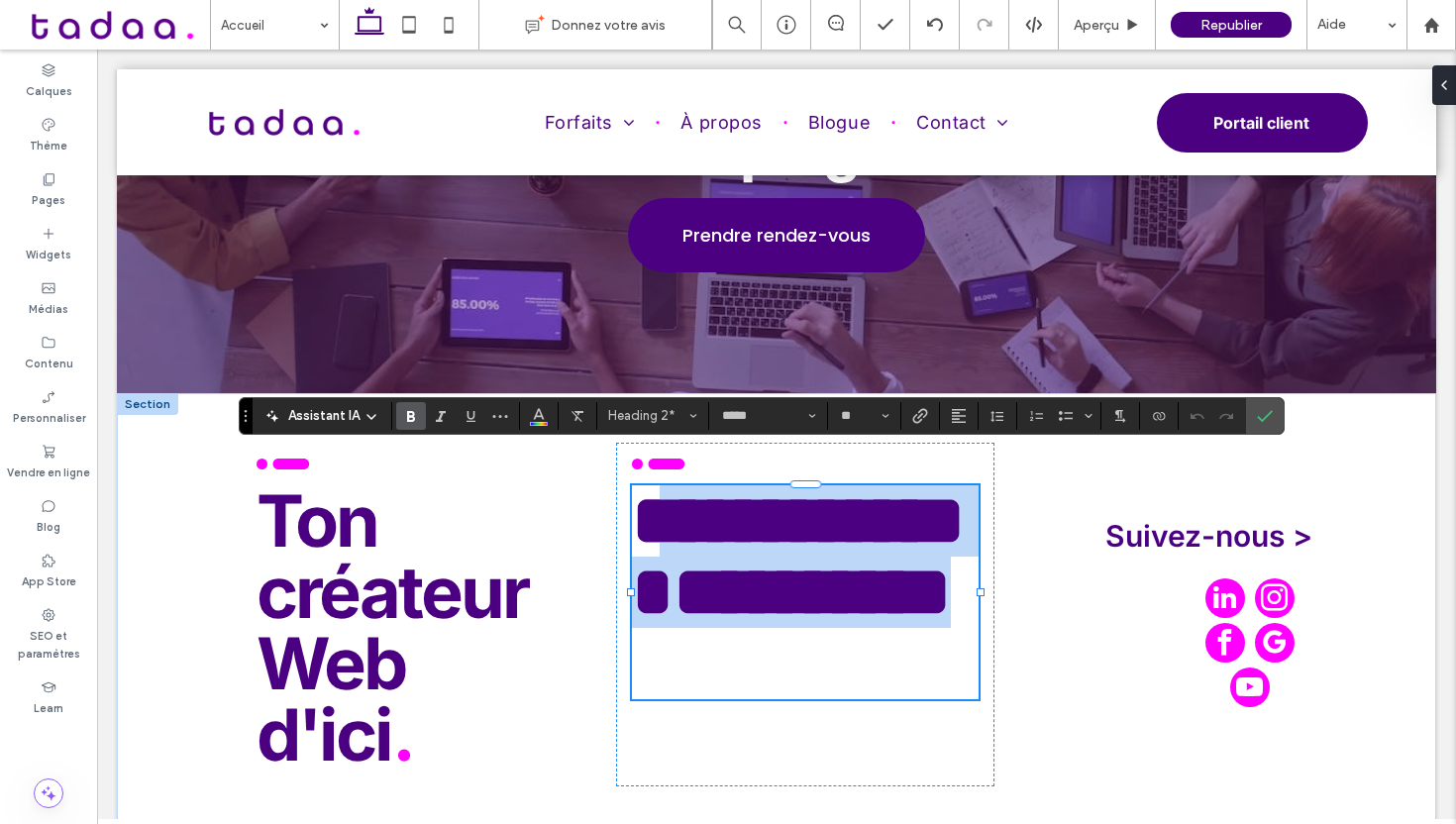 click on "**********" at bounding box center (798, 520) 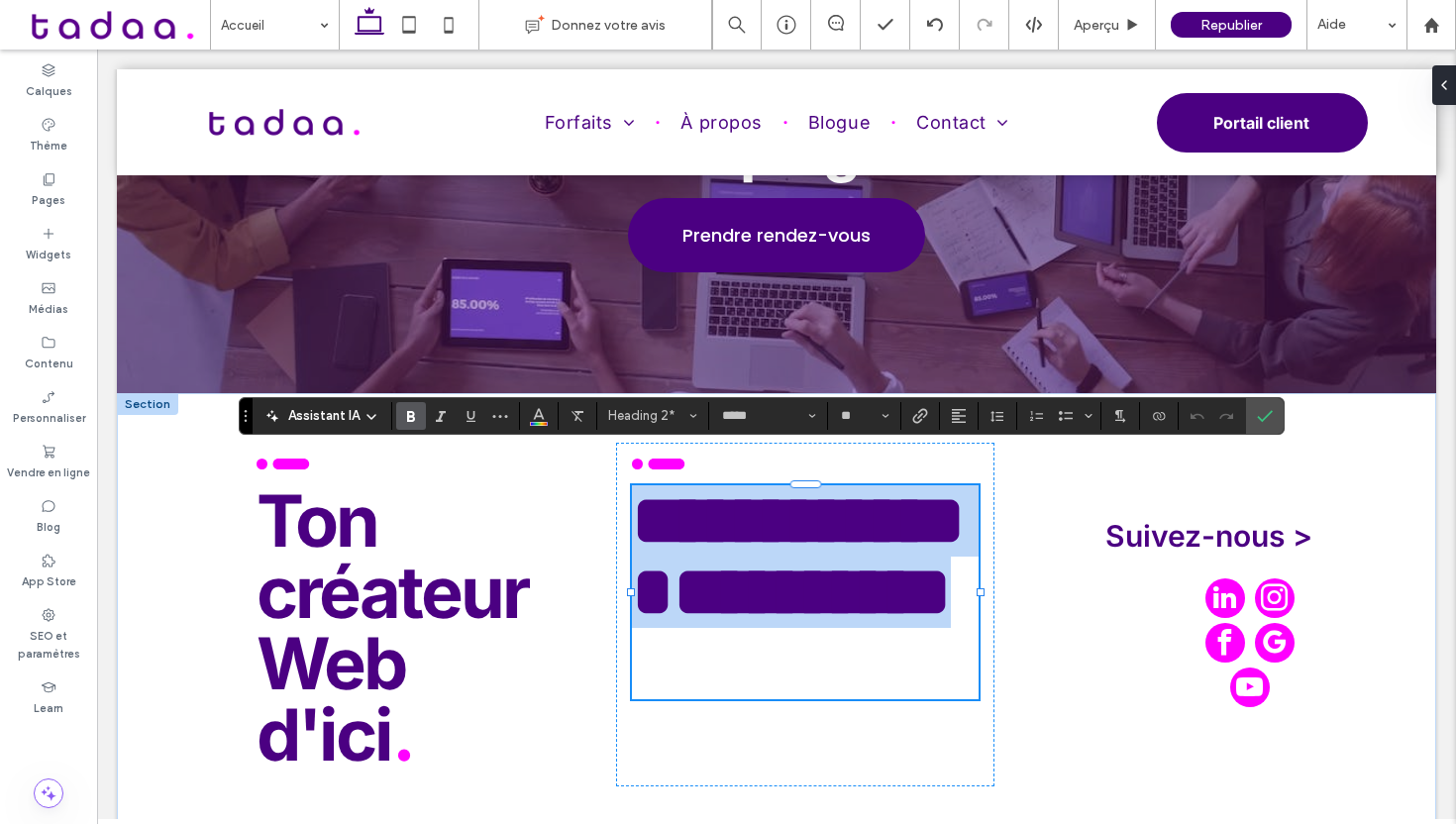 drag, startPoint x: 639, startPoint y: 474, endPoint x: 971, endPoint y: 627, distance: 365.55848 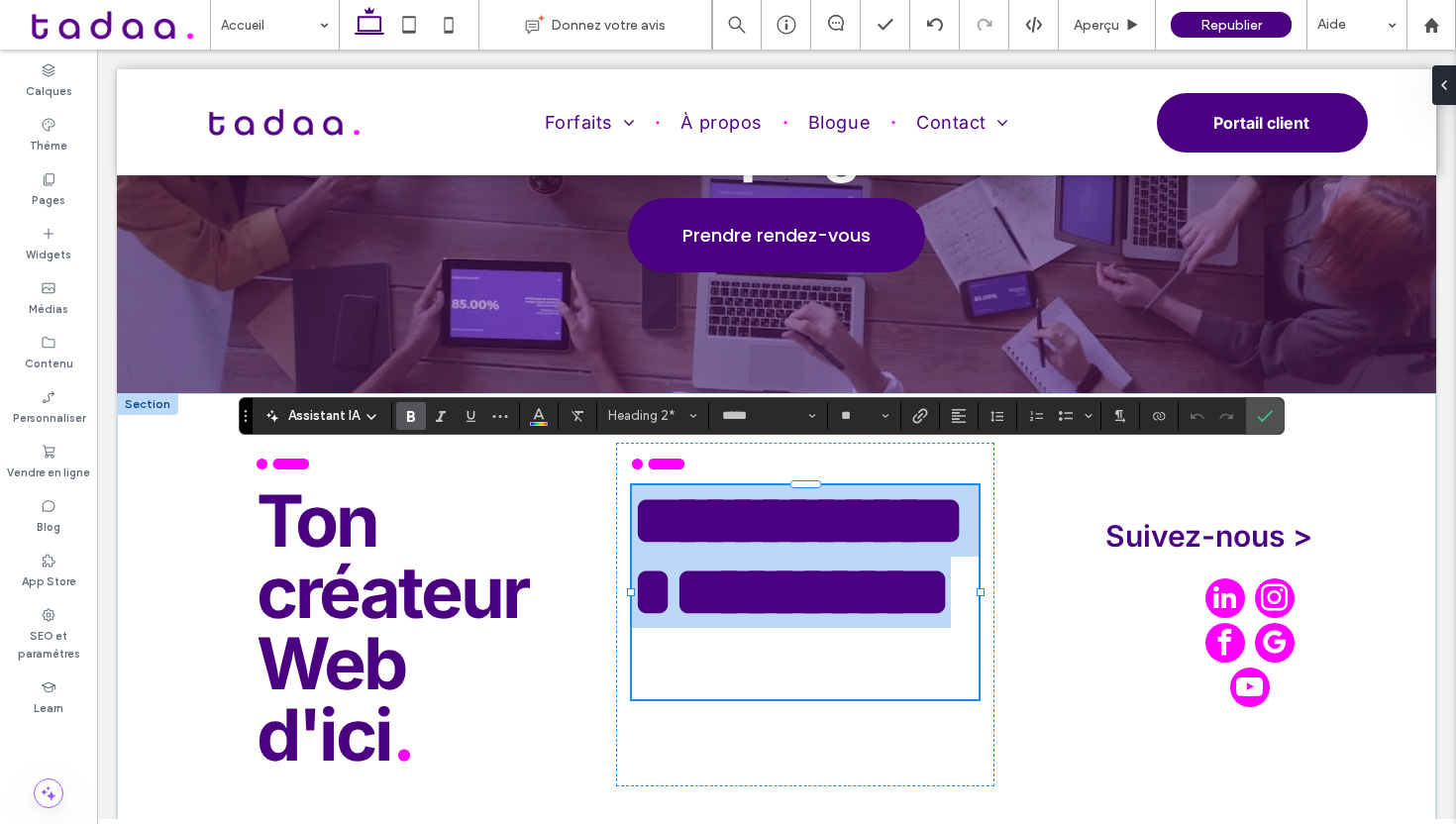 click on "**********" at bounding box center [805, 592] 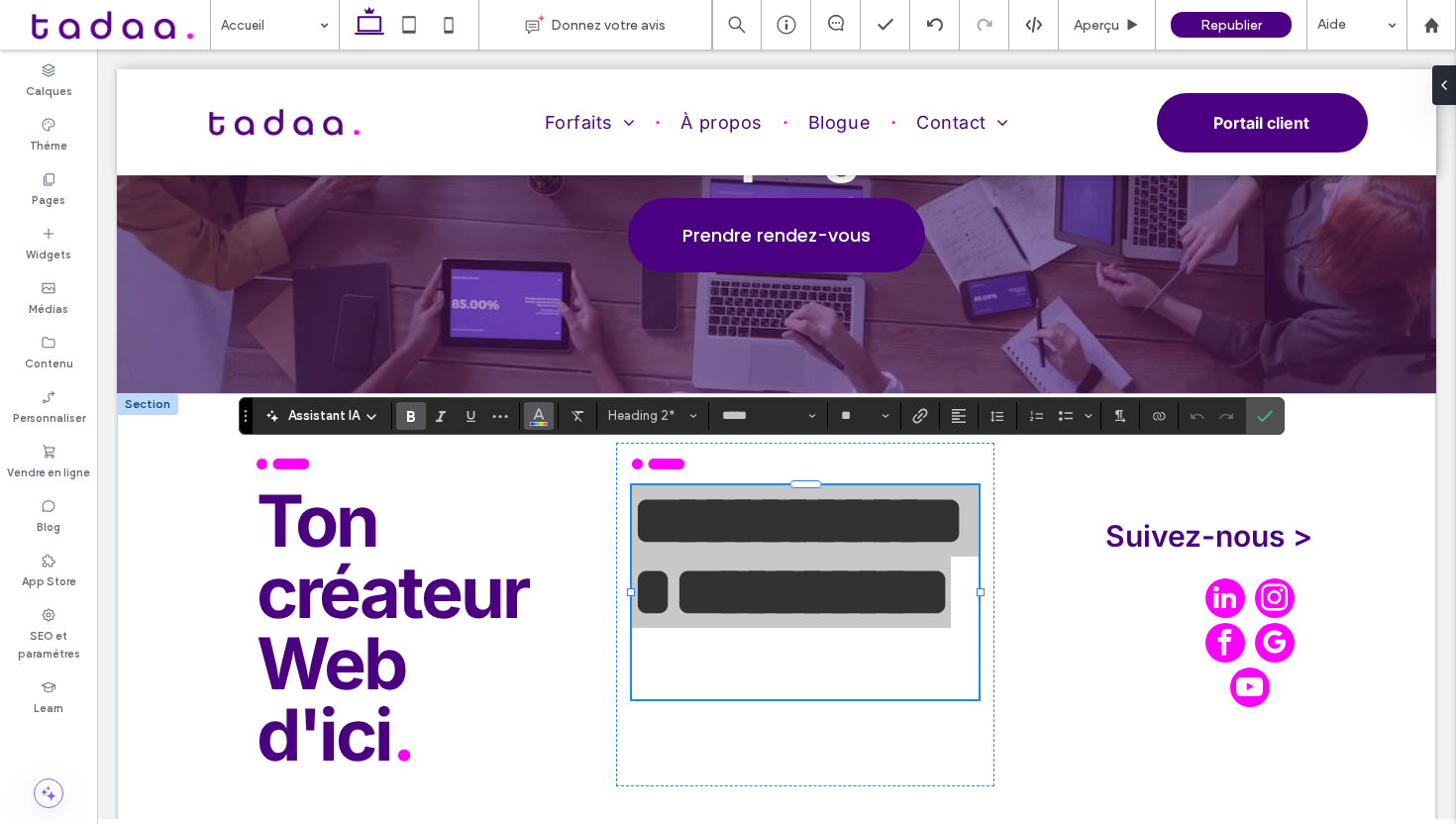 click 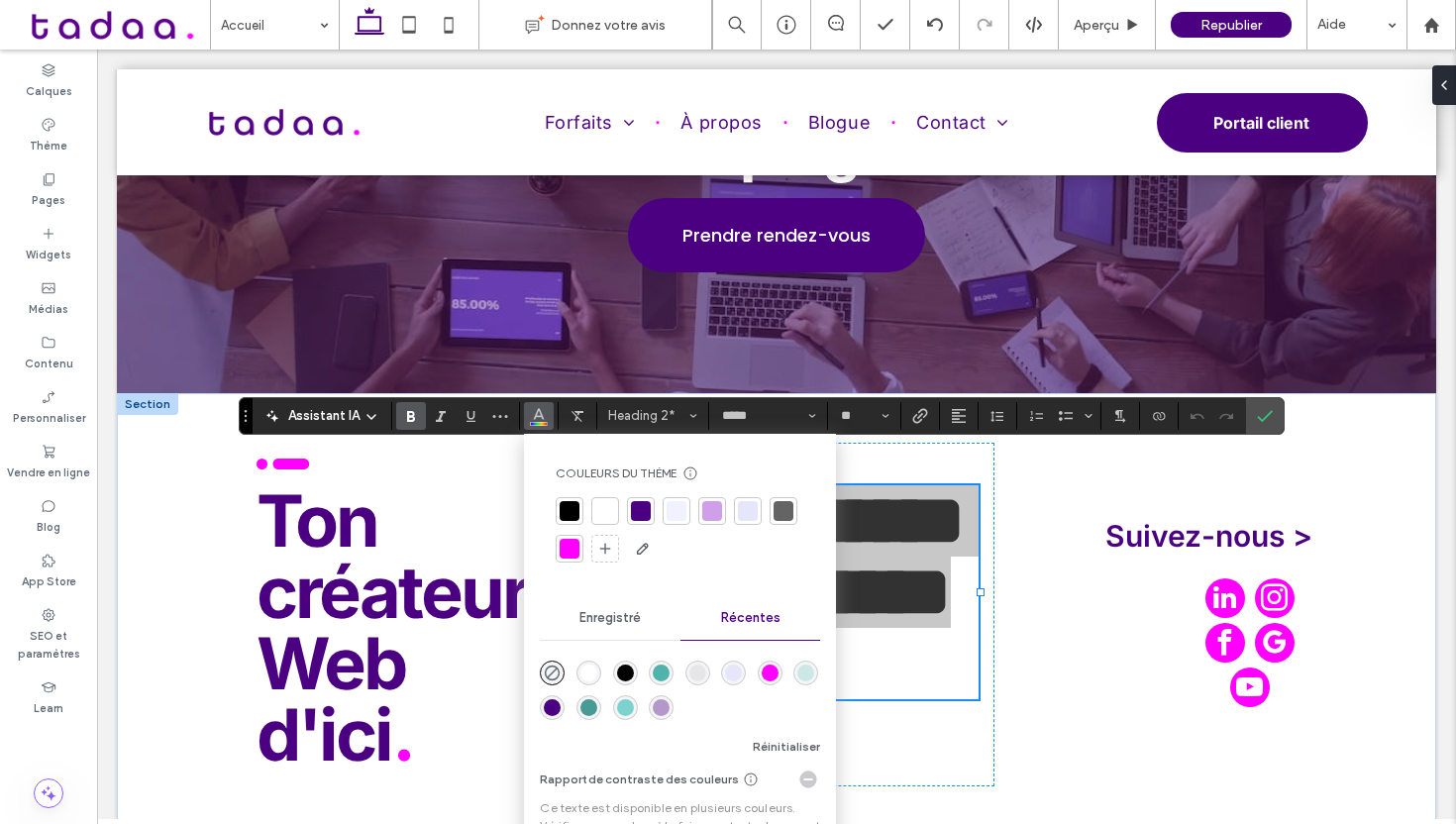 click at bounding box center [783, 511] 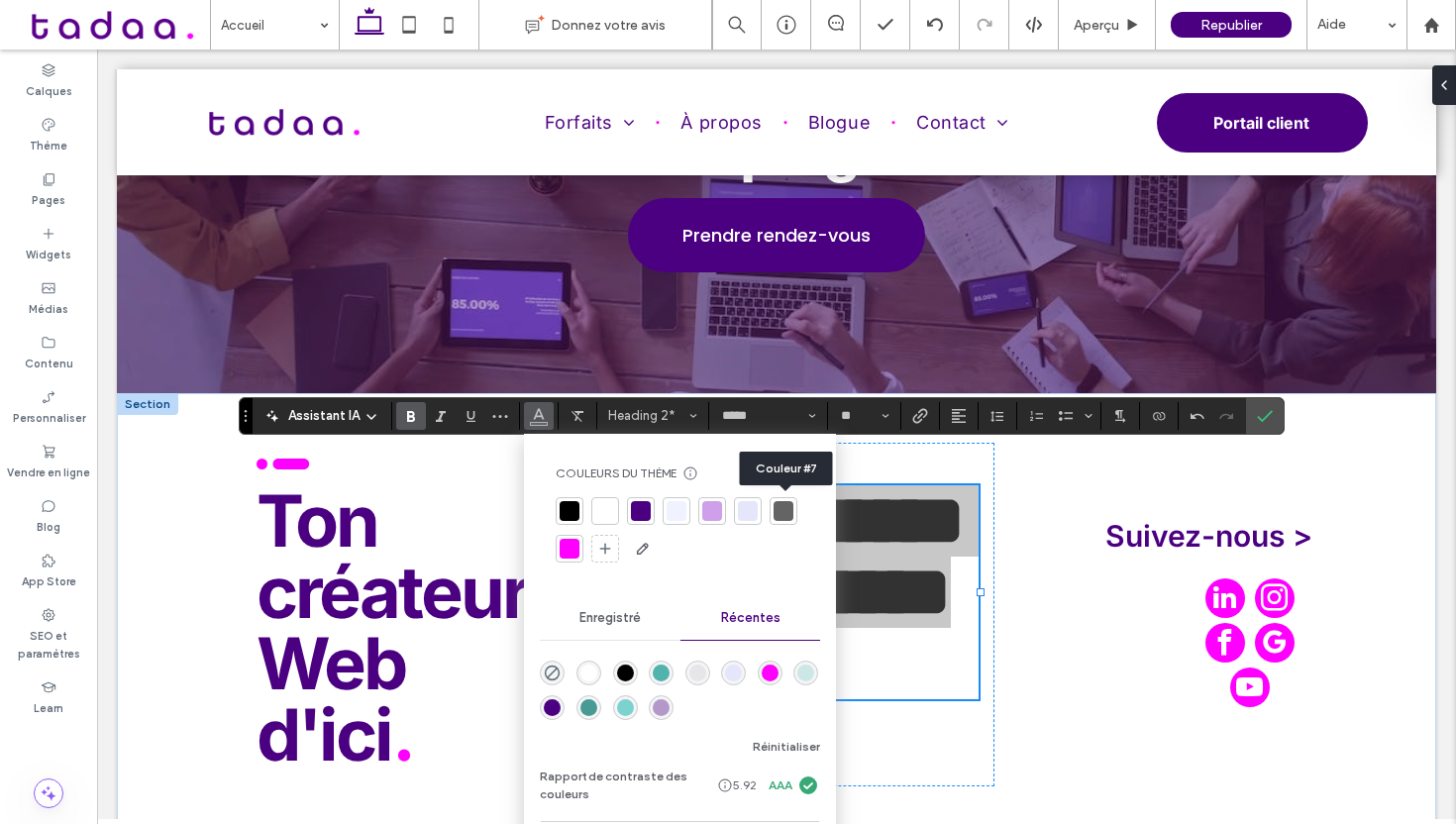 click at bounding box center (783, 511) 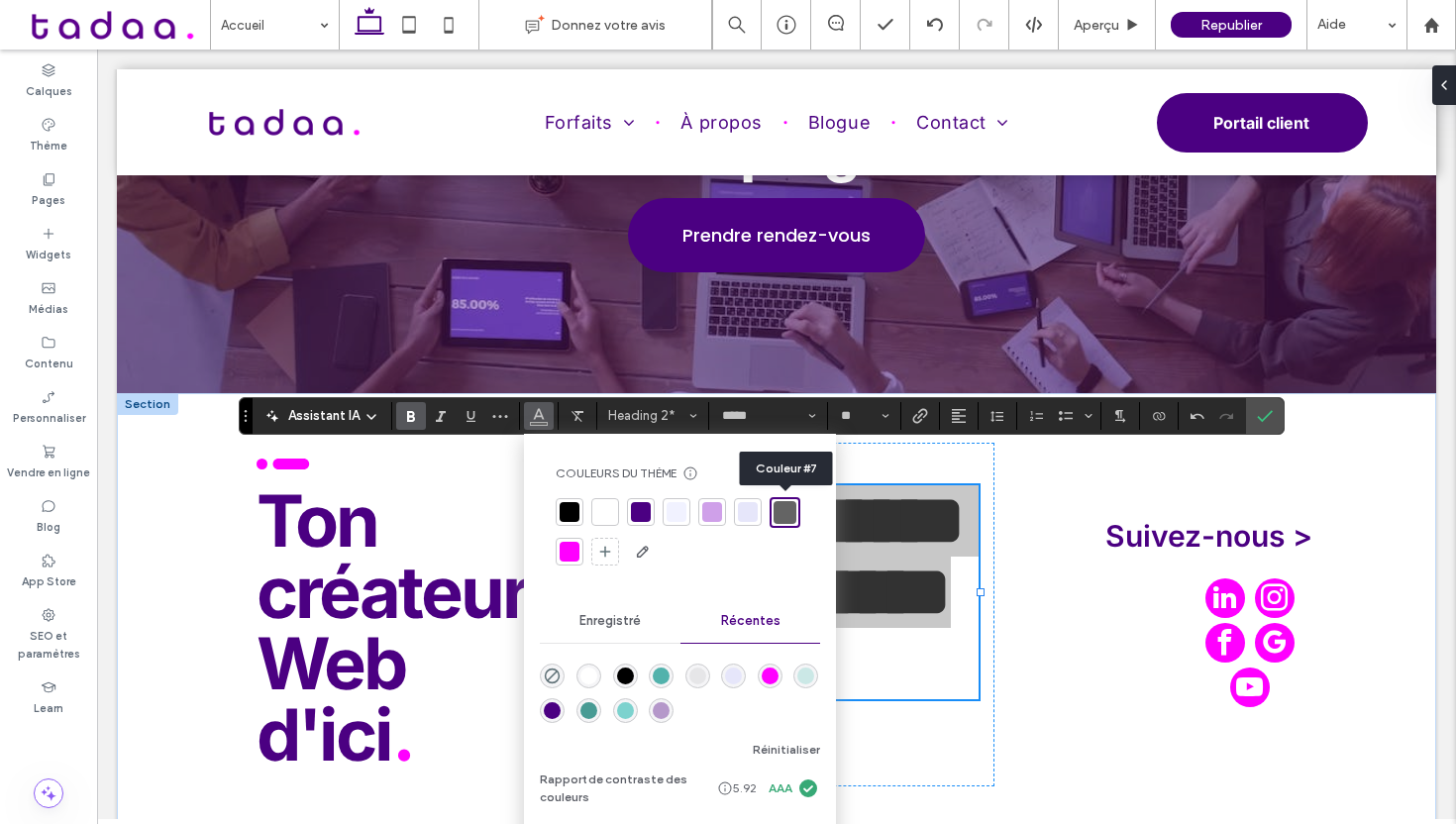 click at bounding box center (784, 512) 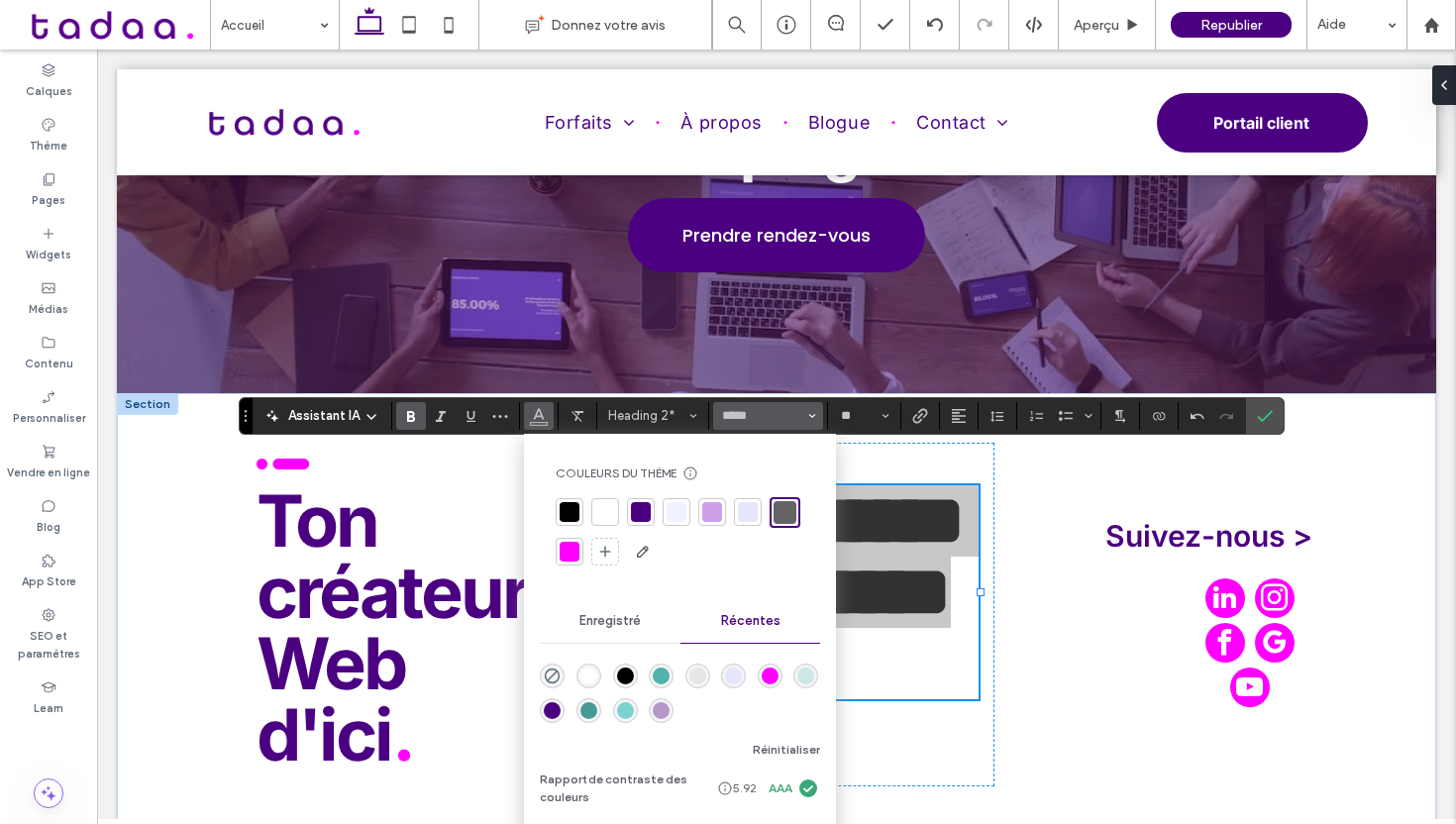 click 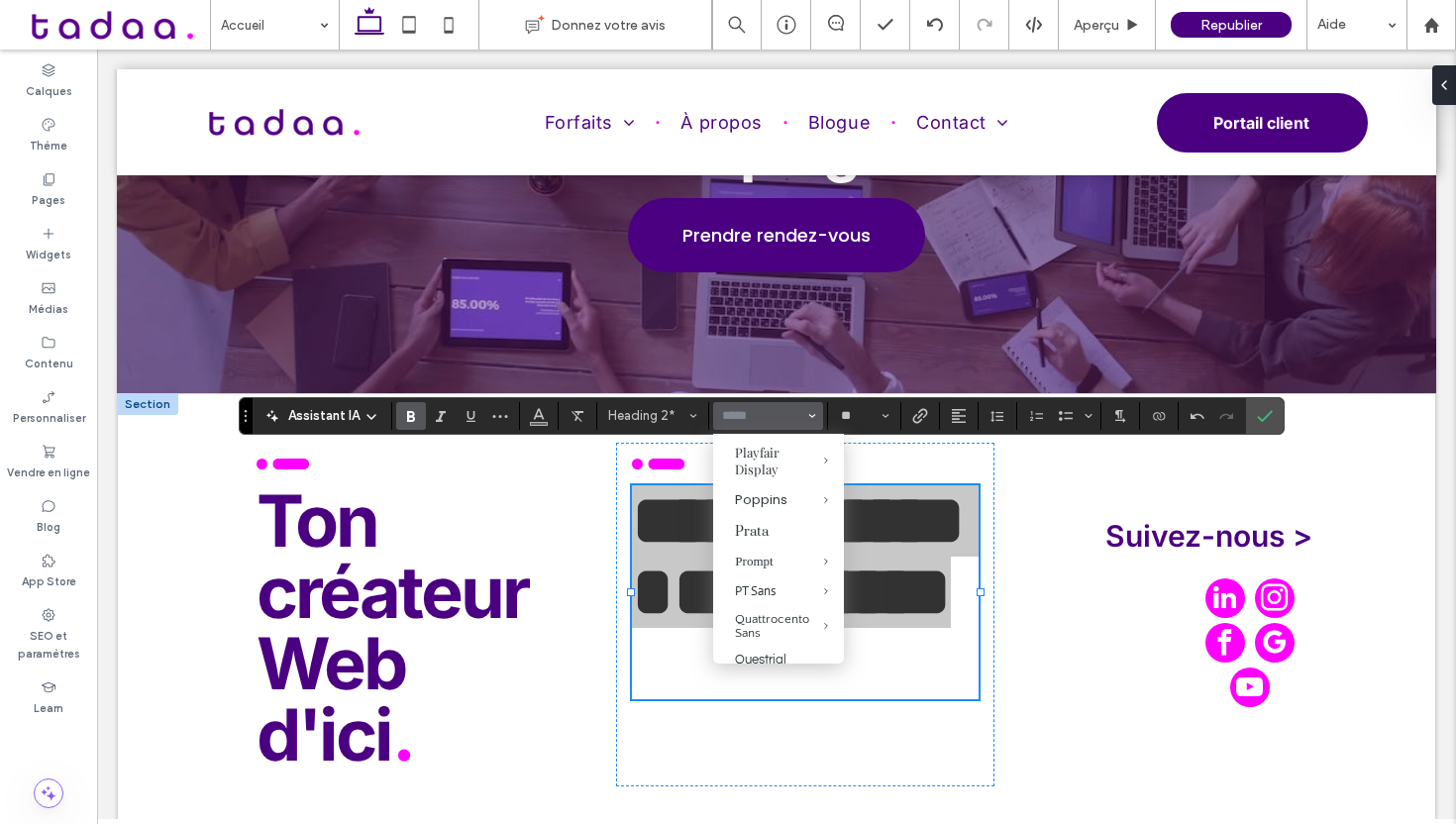 scroll, scrollTop: 1455, scrollLeft: 0, axis: vertical 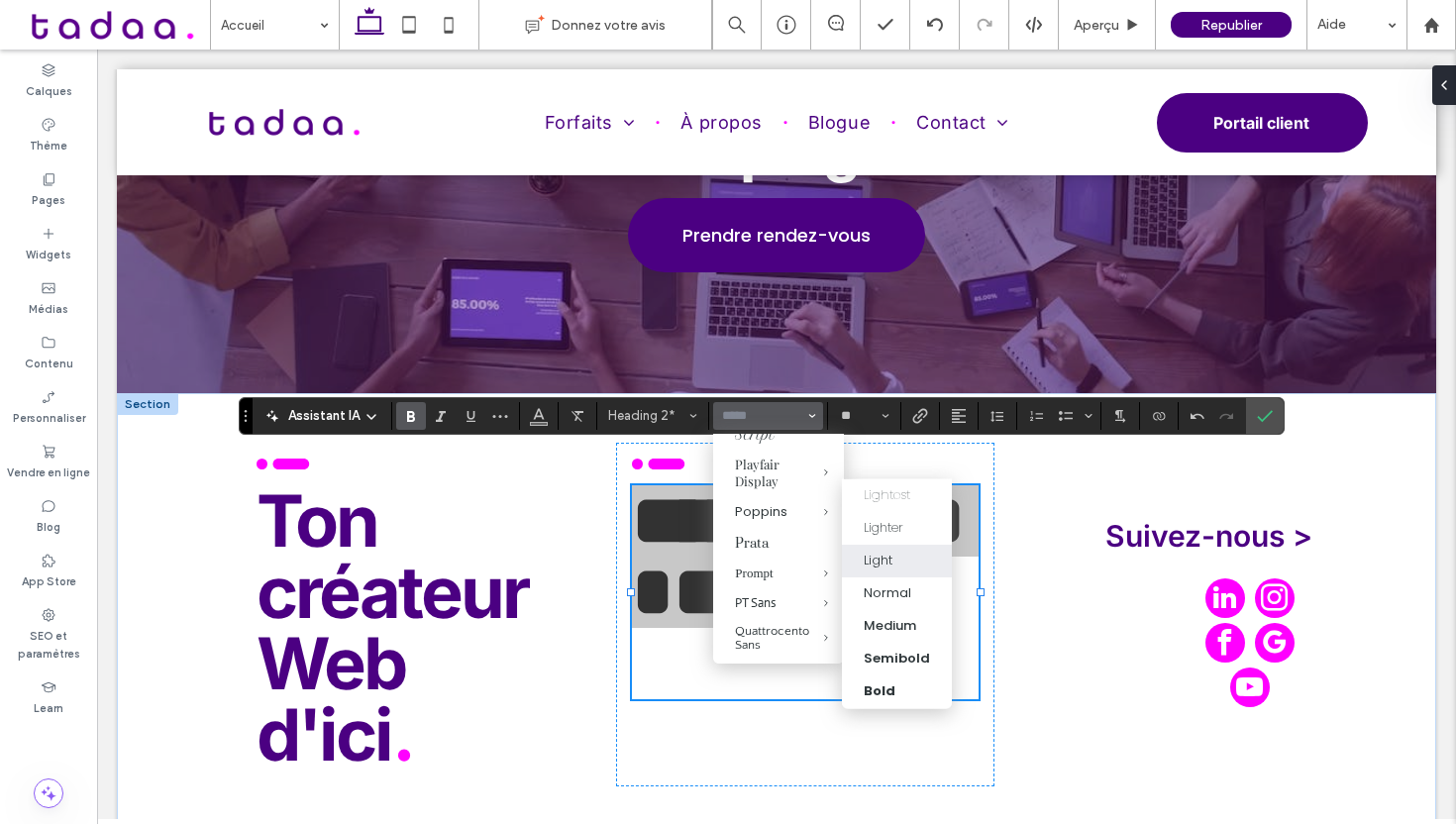 click on "Light" at bounding box center [878, 561] 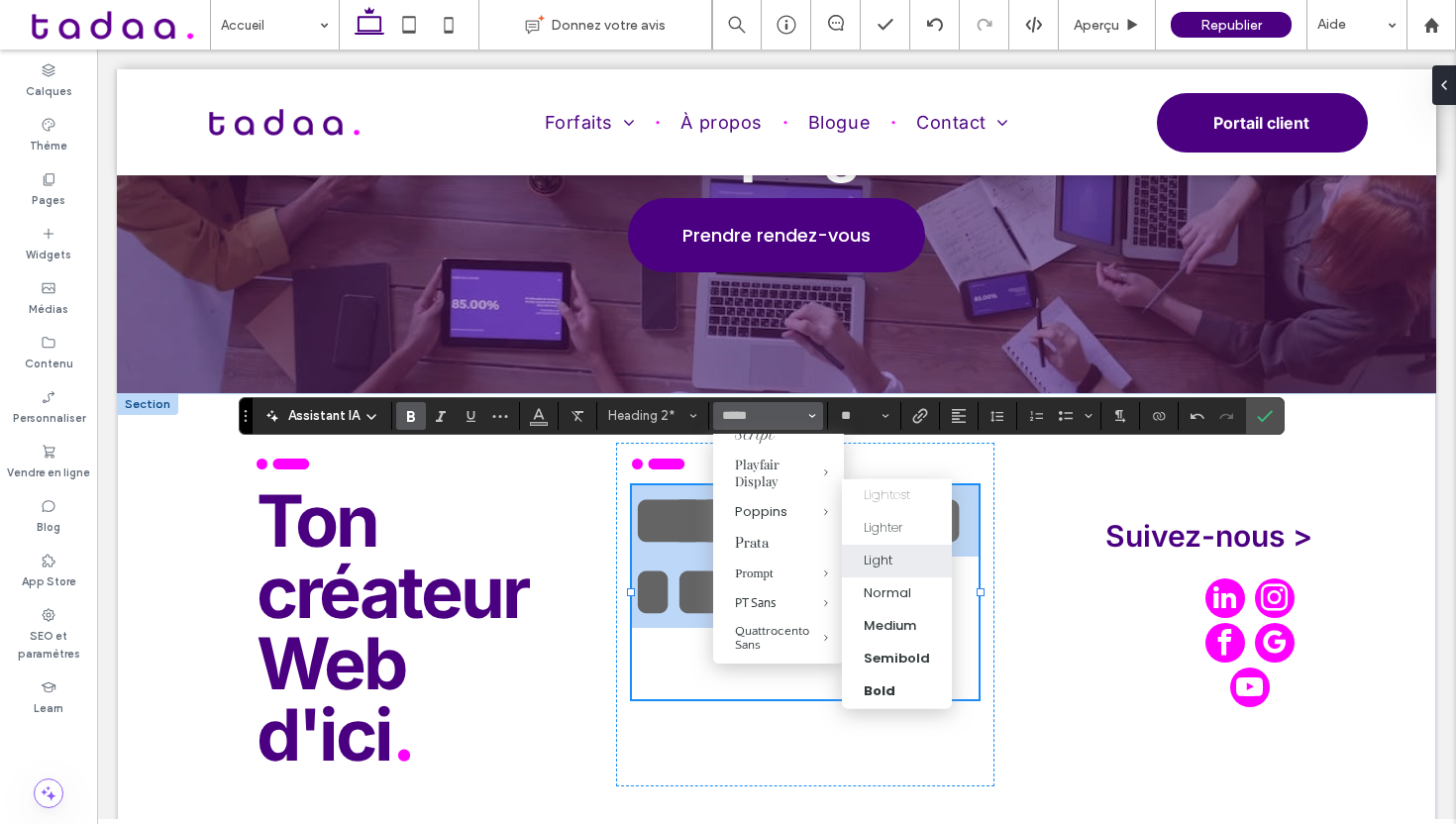 type on "*******" 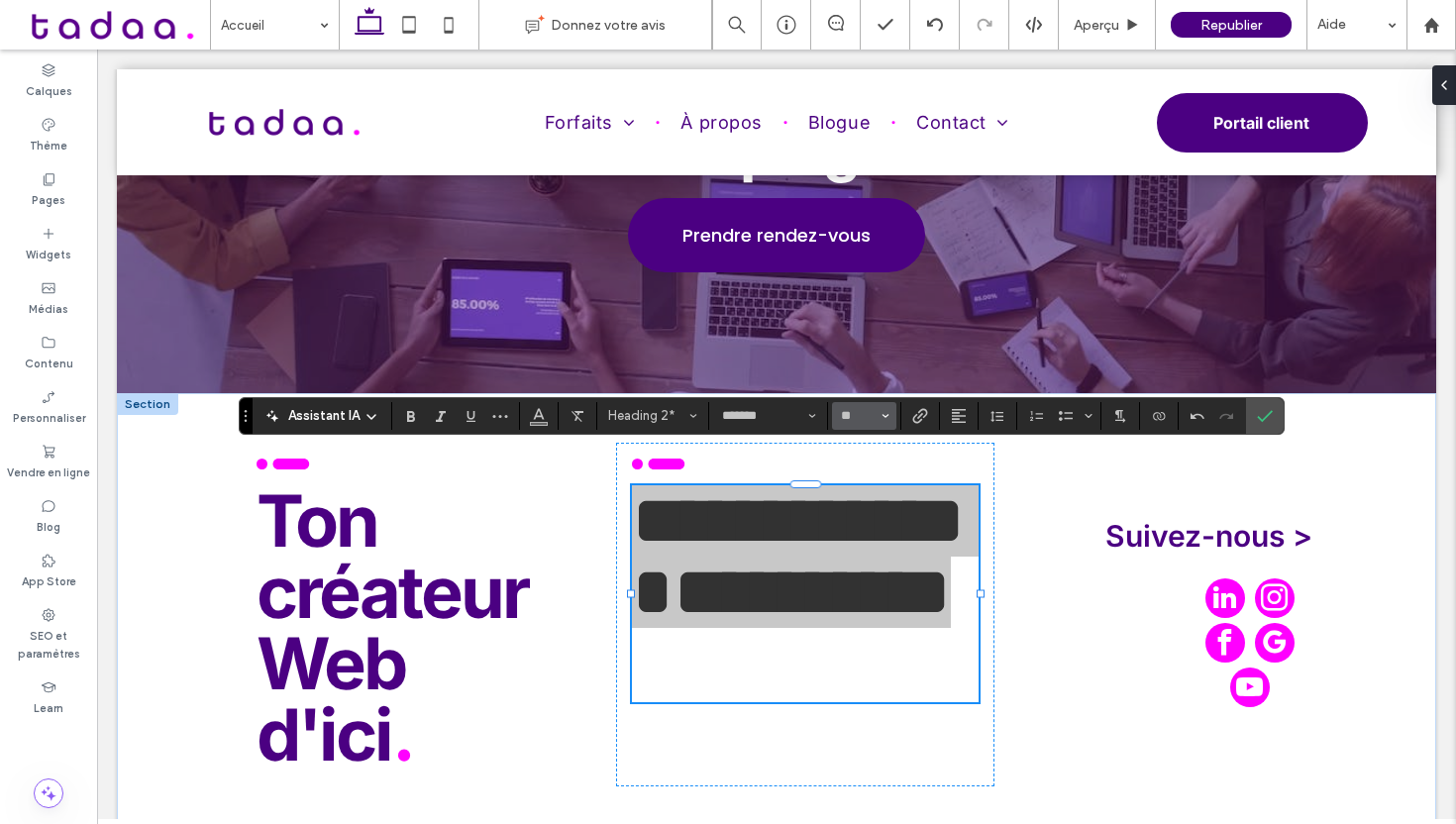 click 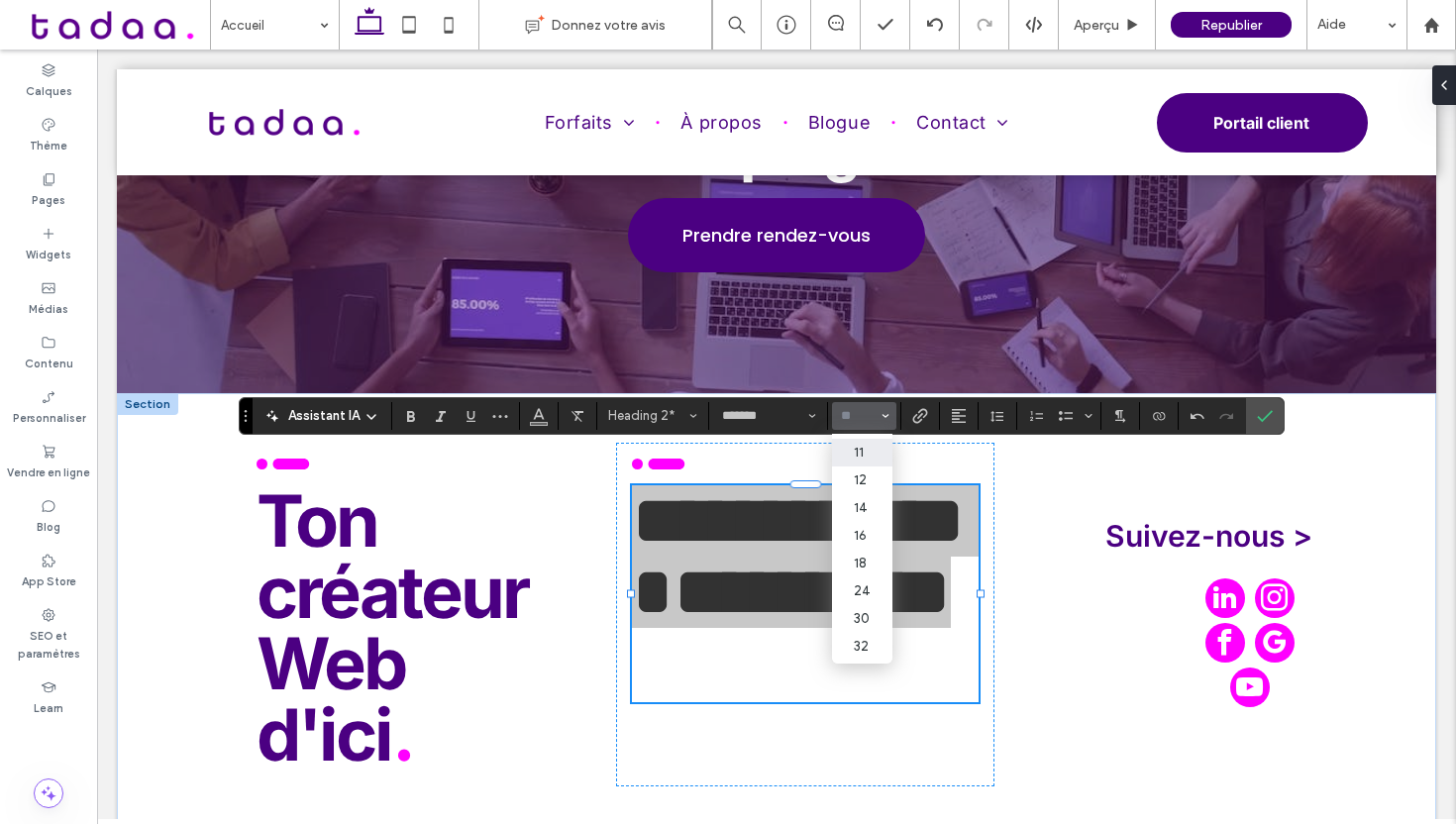 scroll, scrollTop: 141, scrollLeft: 0, axis: vertical 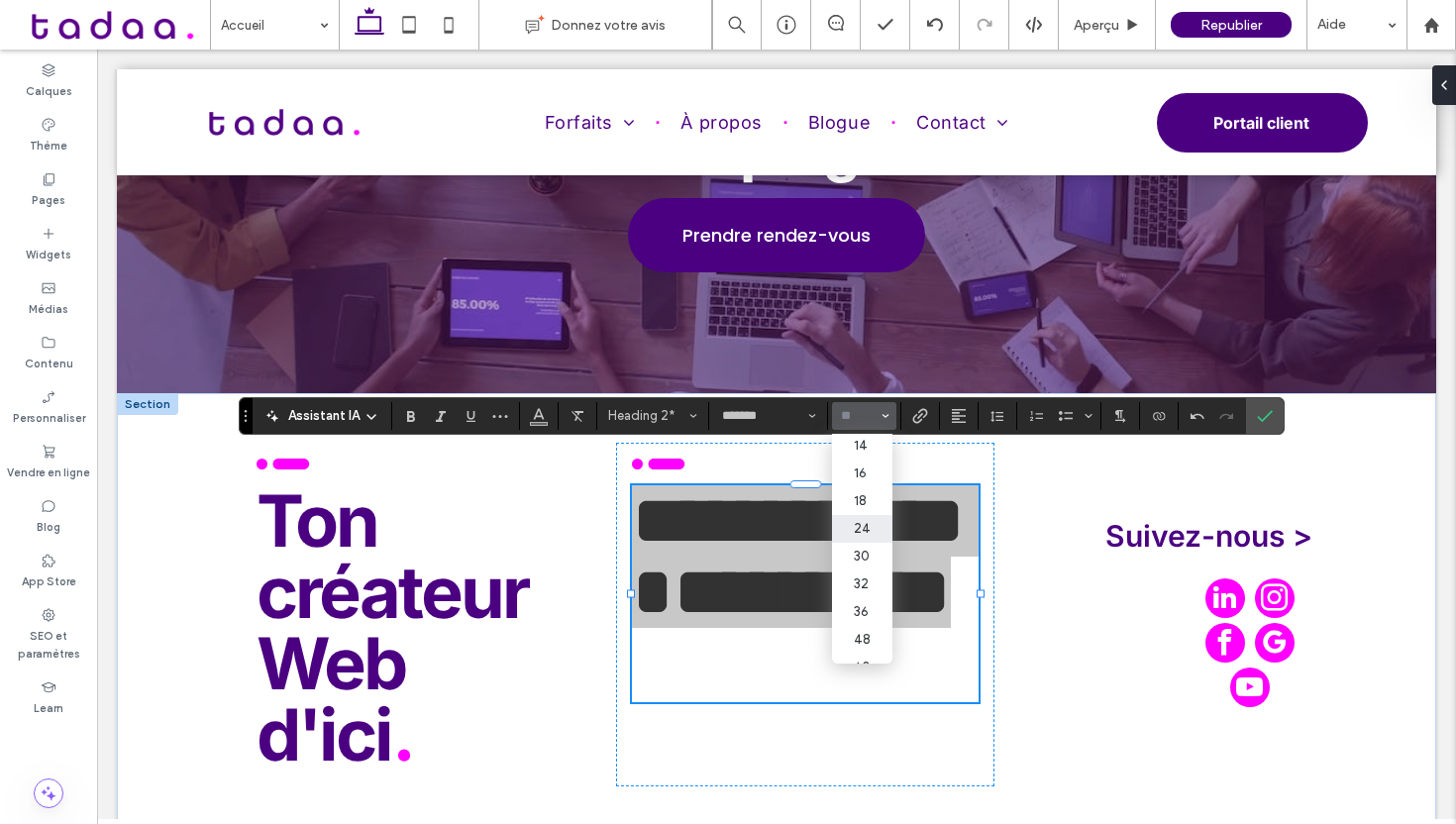 click on "24" at bounding box center [862, 529] 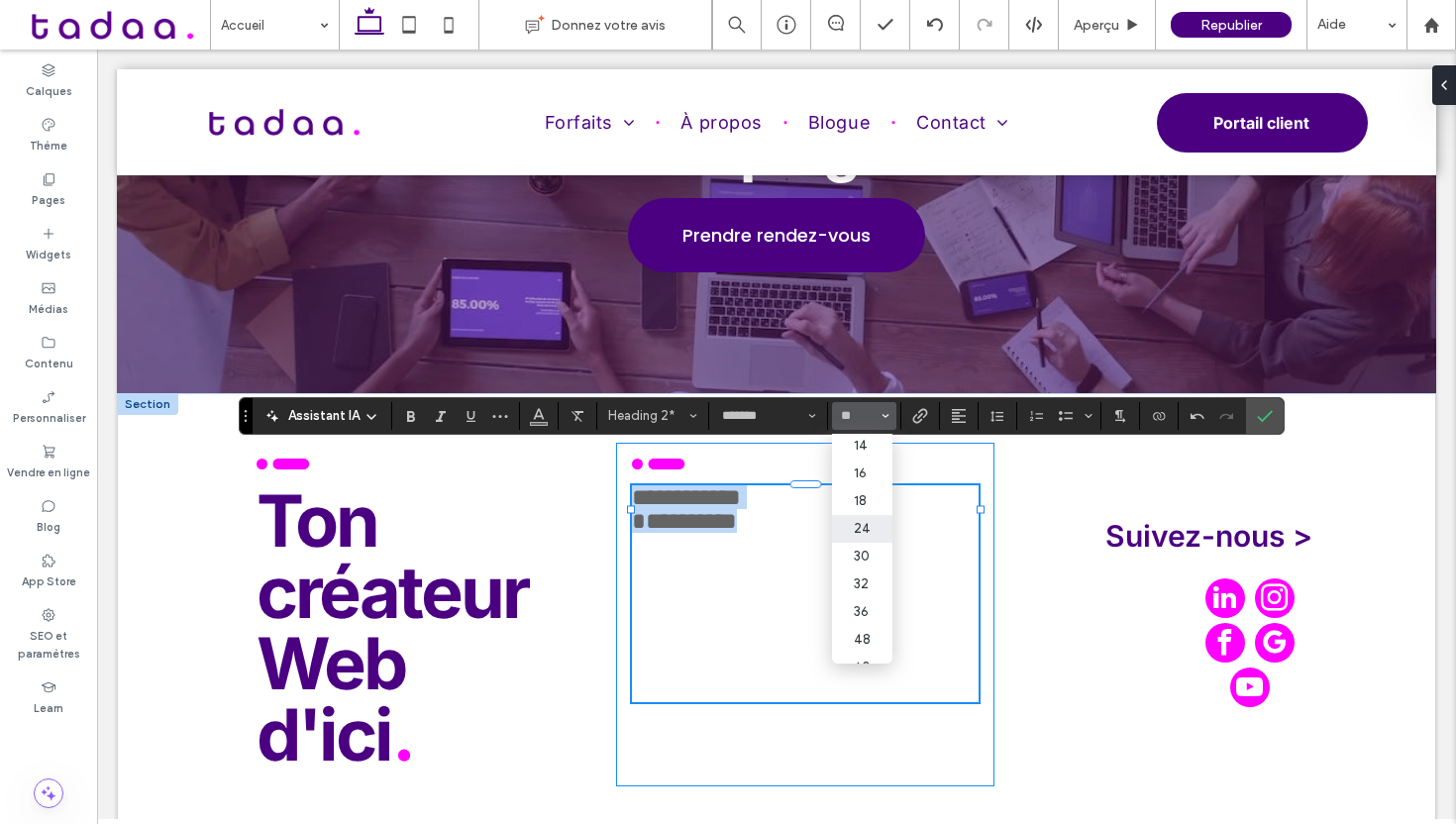 type on "**" 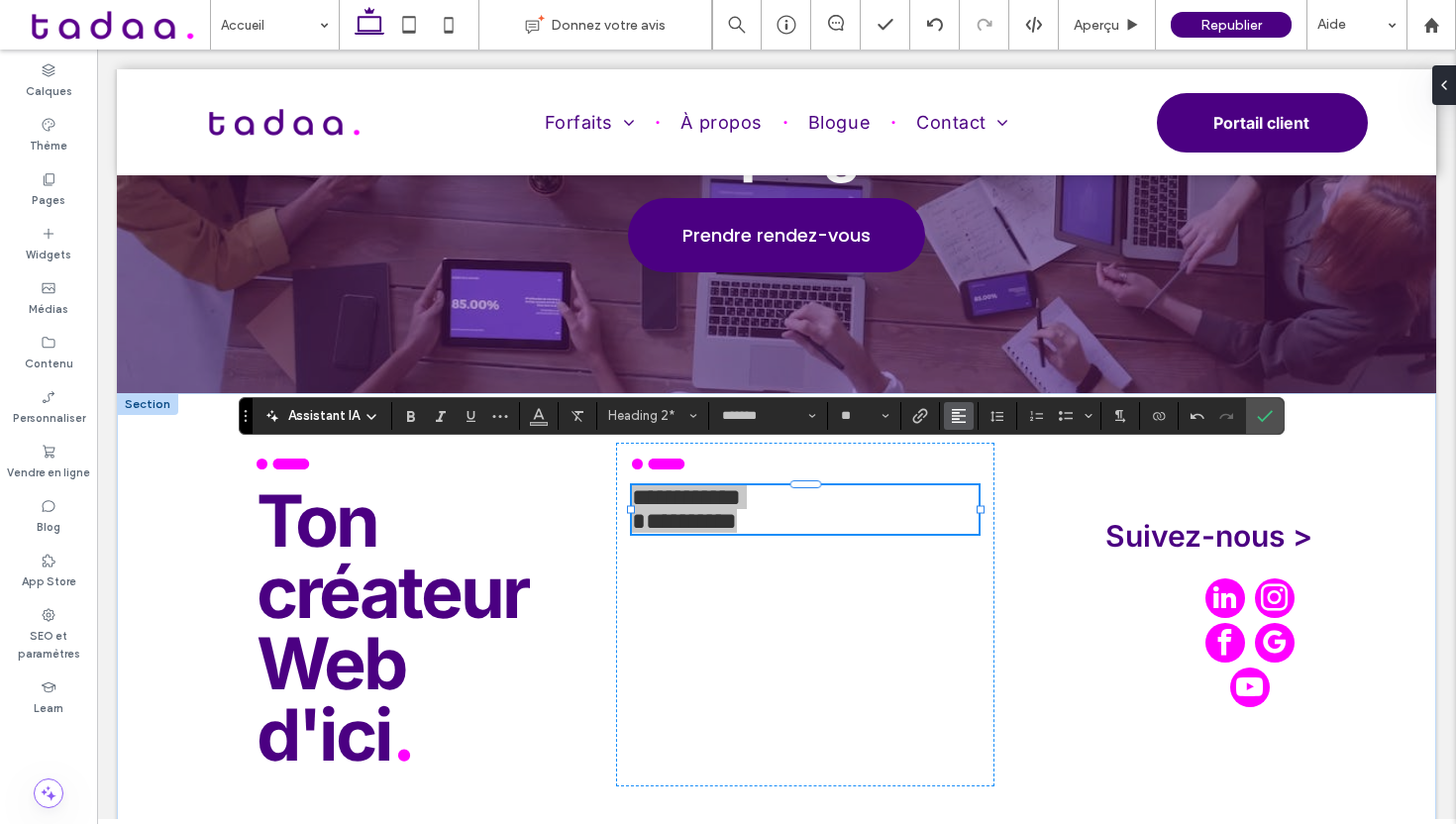 click 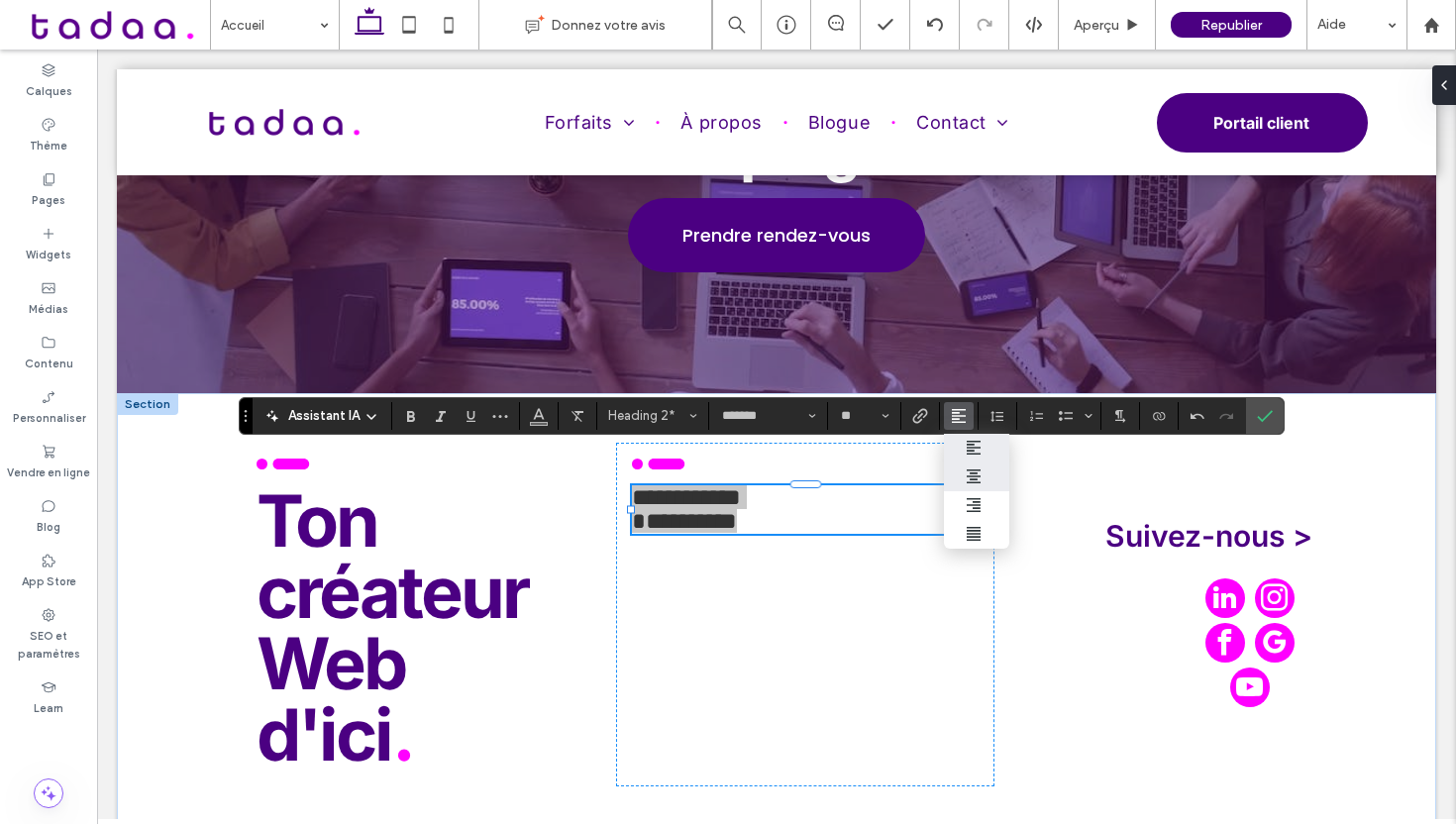 click at bounding box center [977, 476] 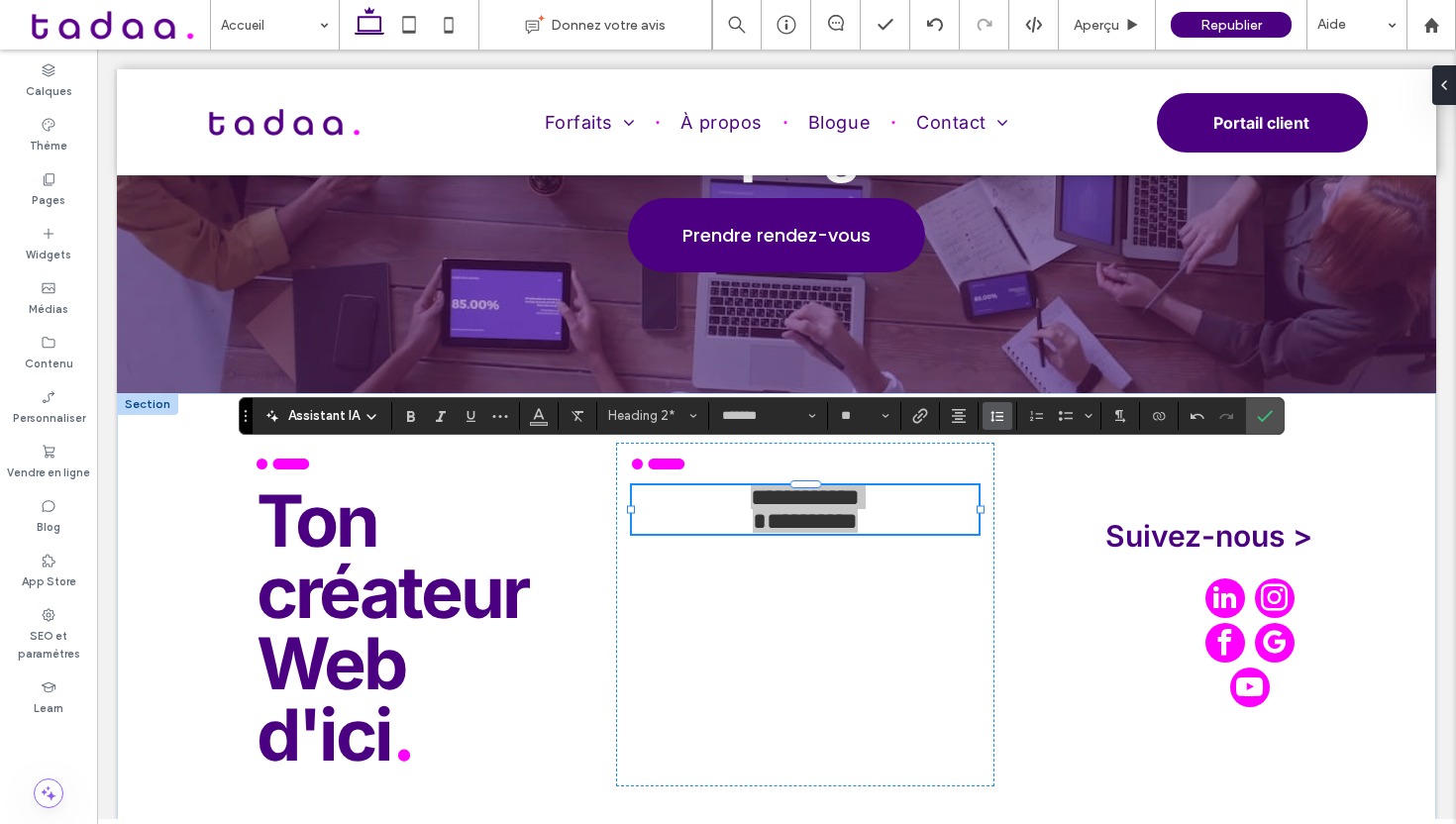 click at bounding box center [997, 416] 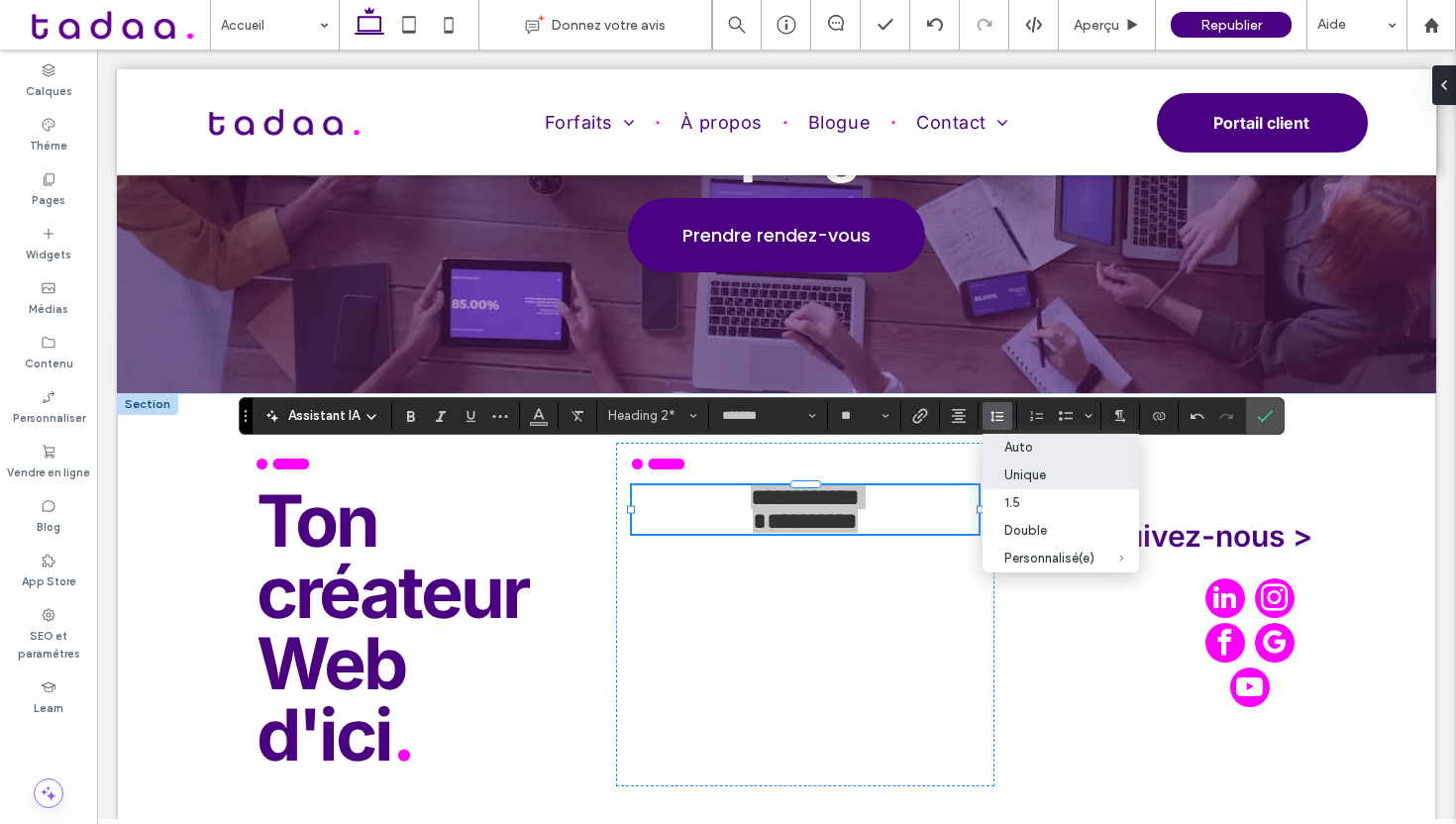 click on "Auto" at bounding box center [1061, 448] 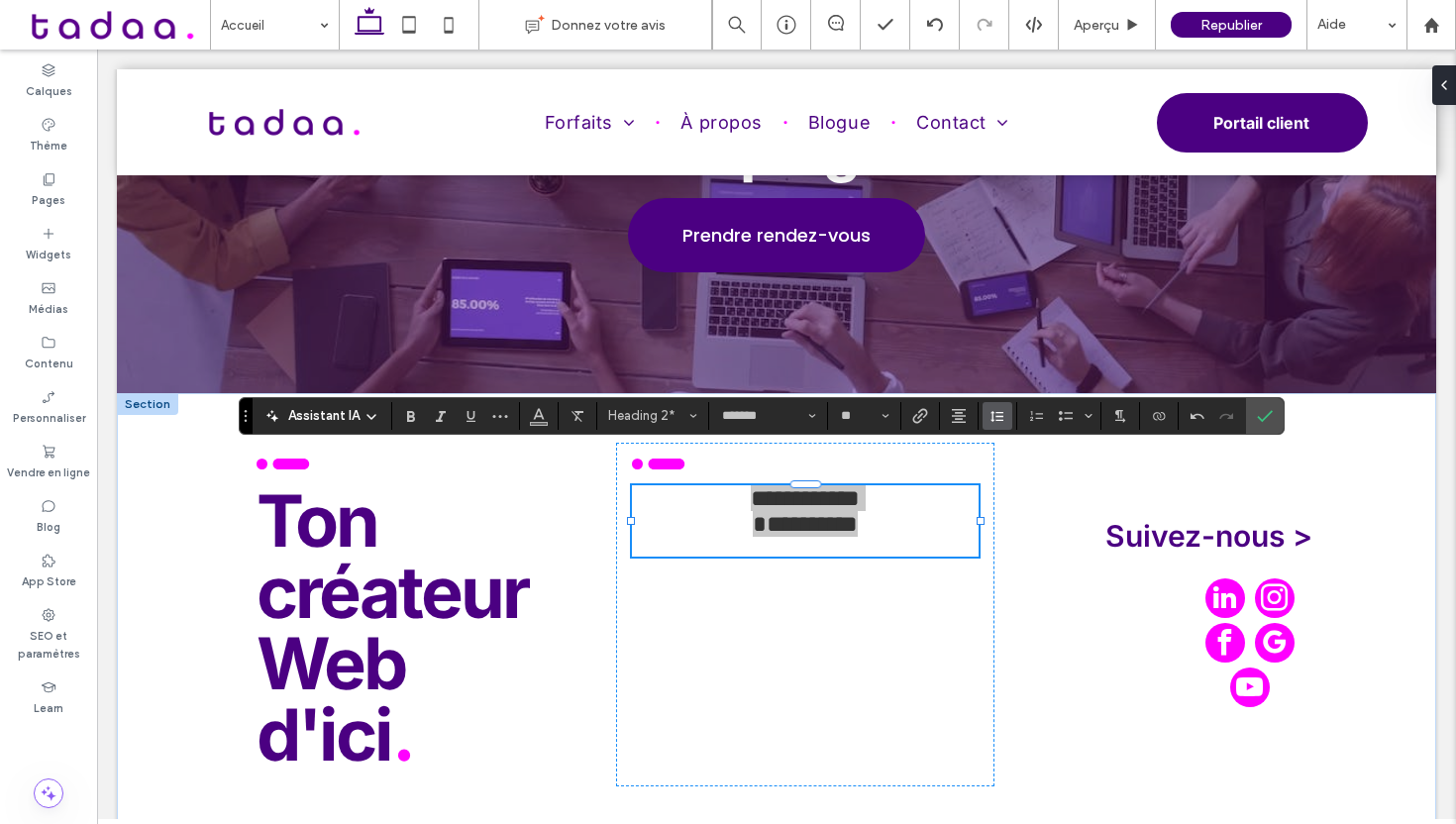 click 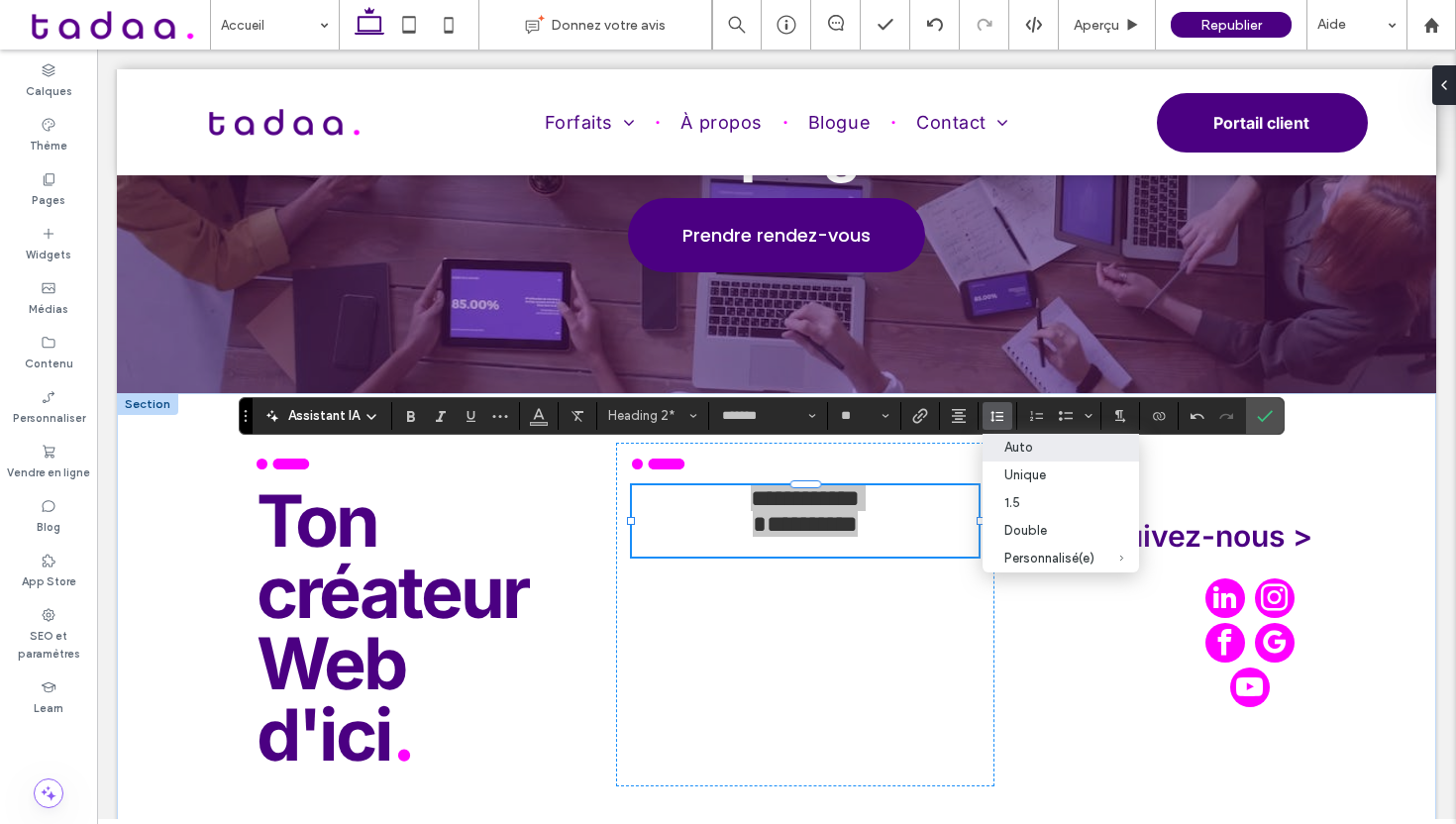 click on "Auto" at bounding box center (1049, 447) 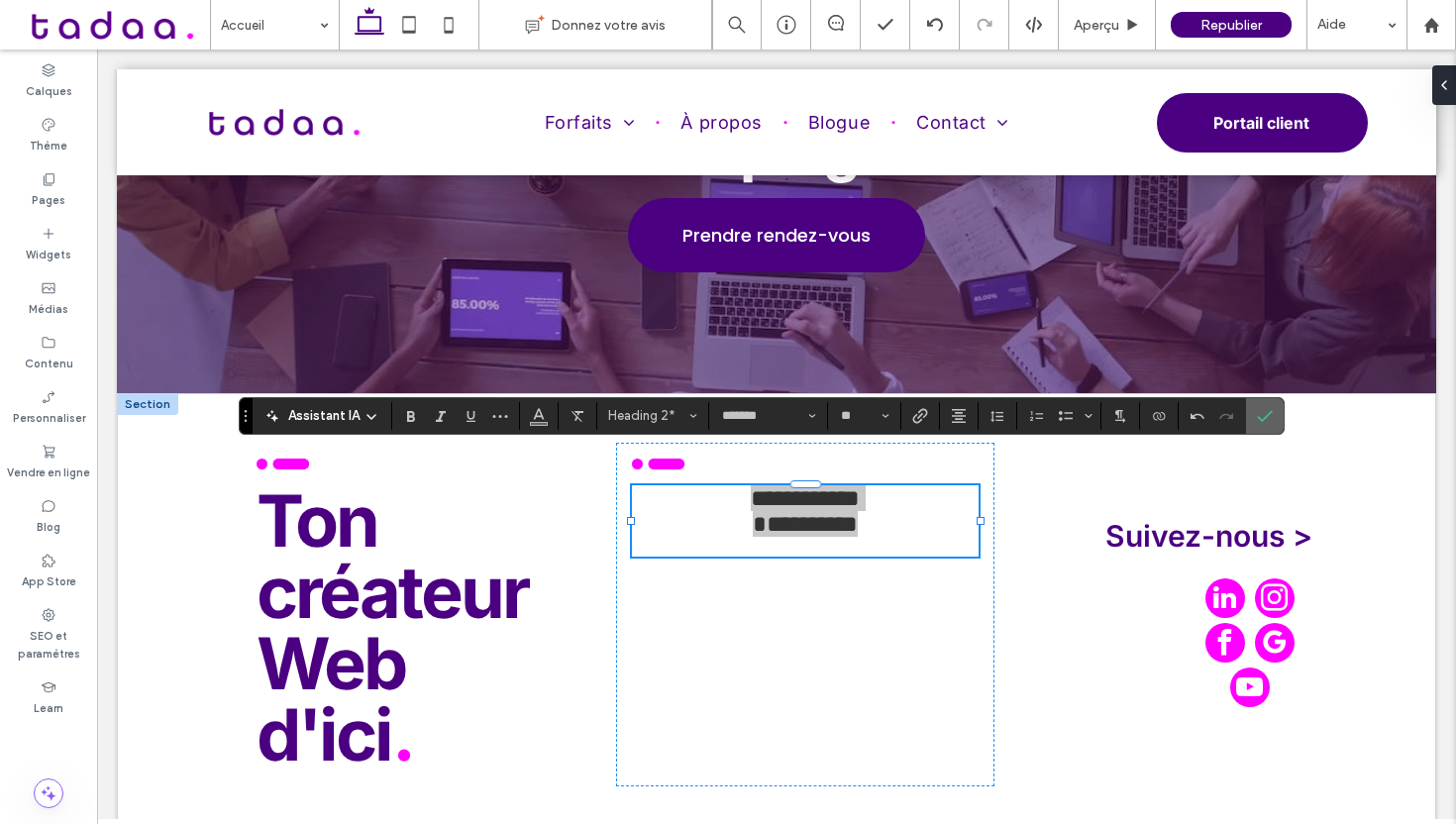 click 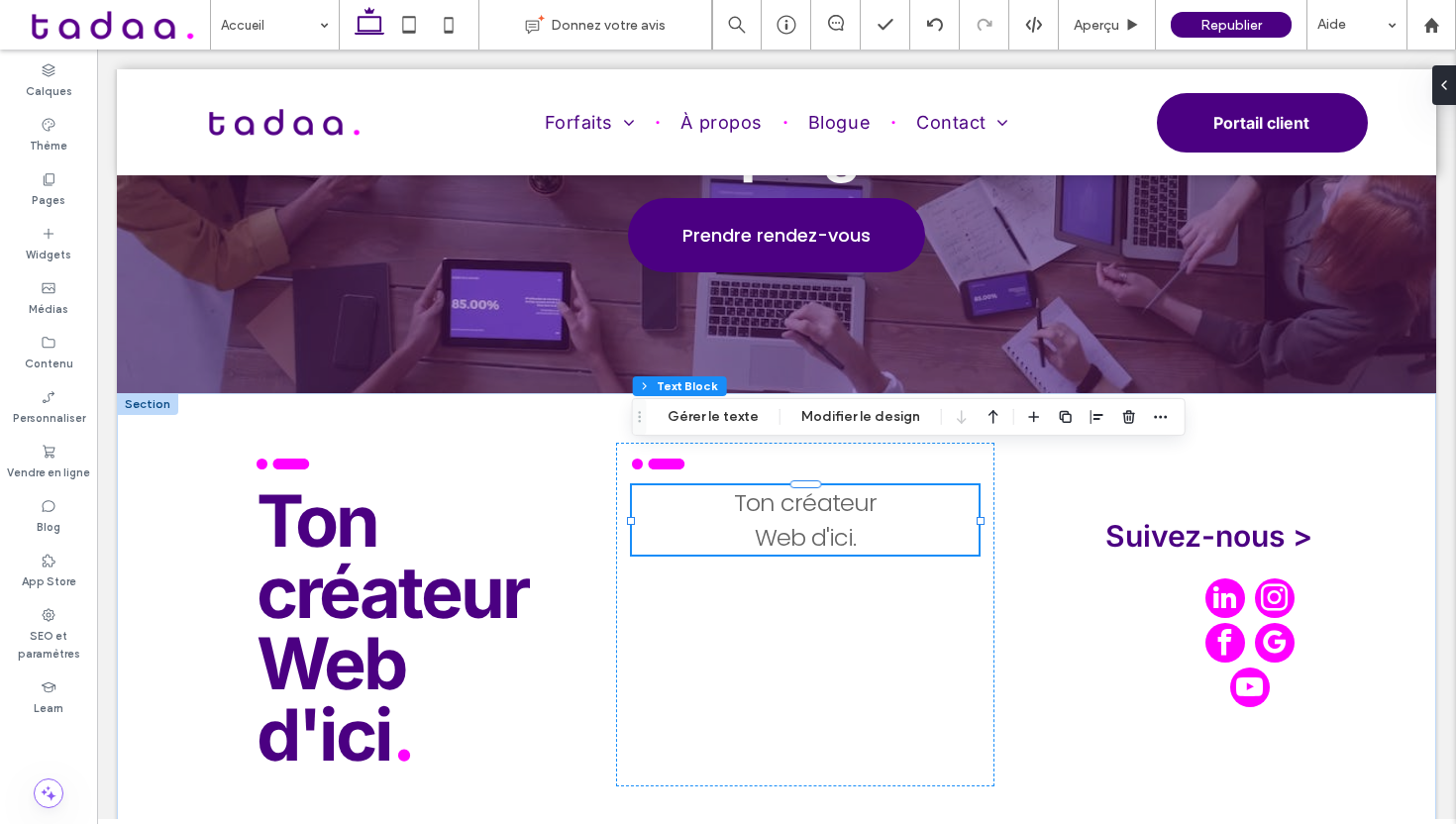 click on "Web d'ici." at bounding box center [805, 537] 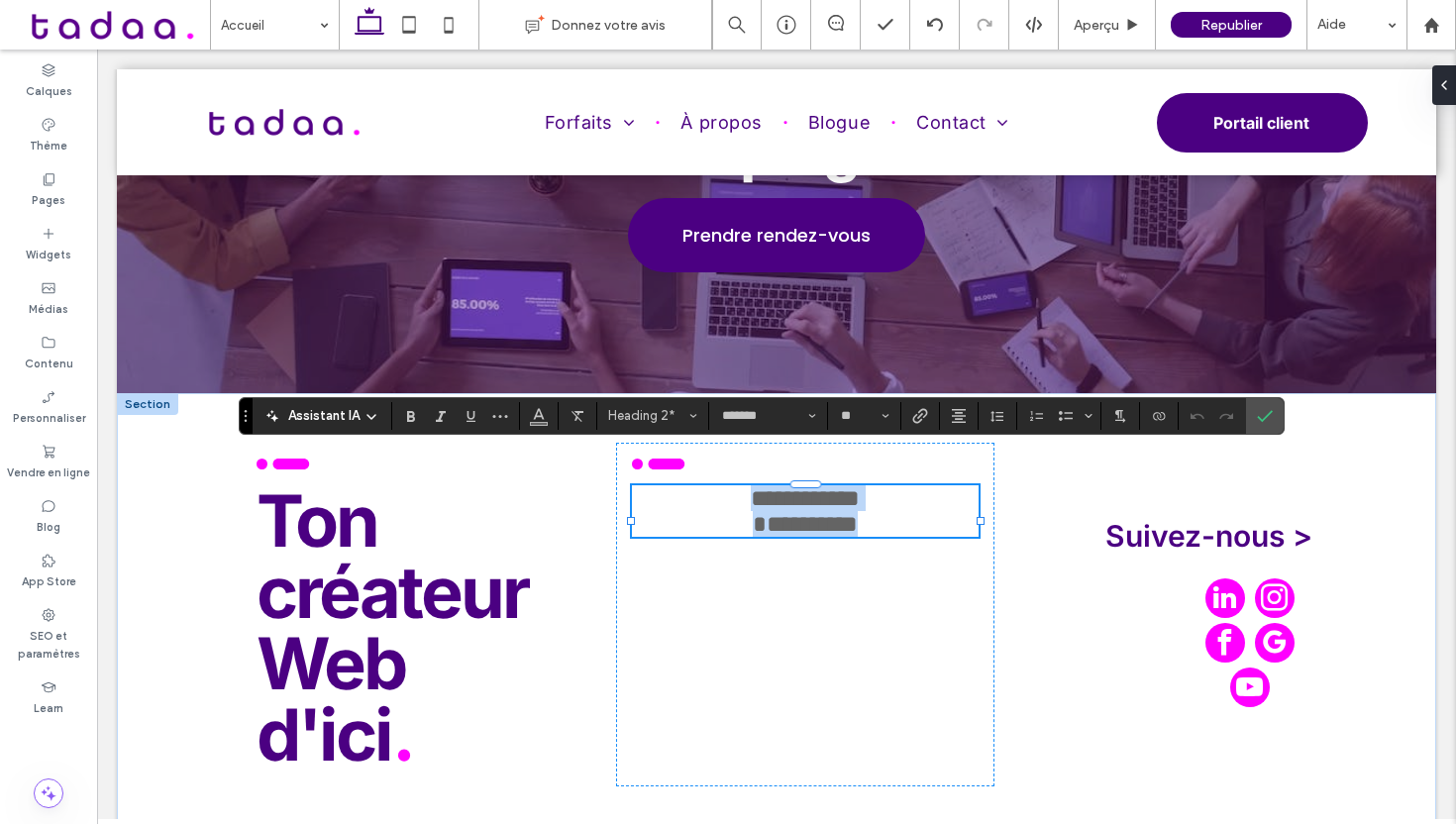 click on "**********" at bounding box center (805, 524) 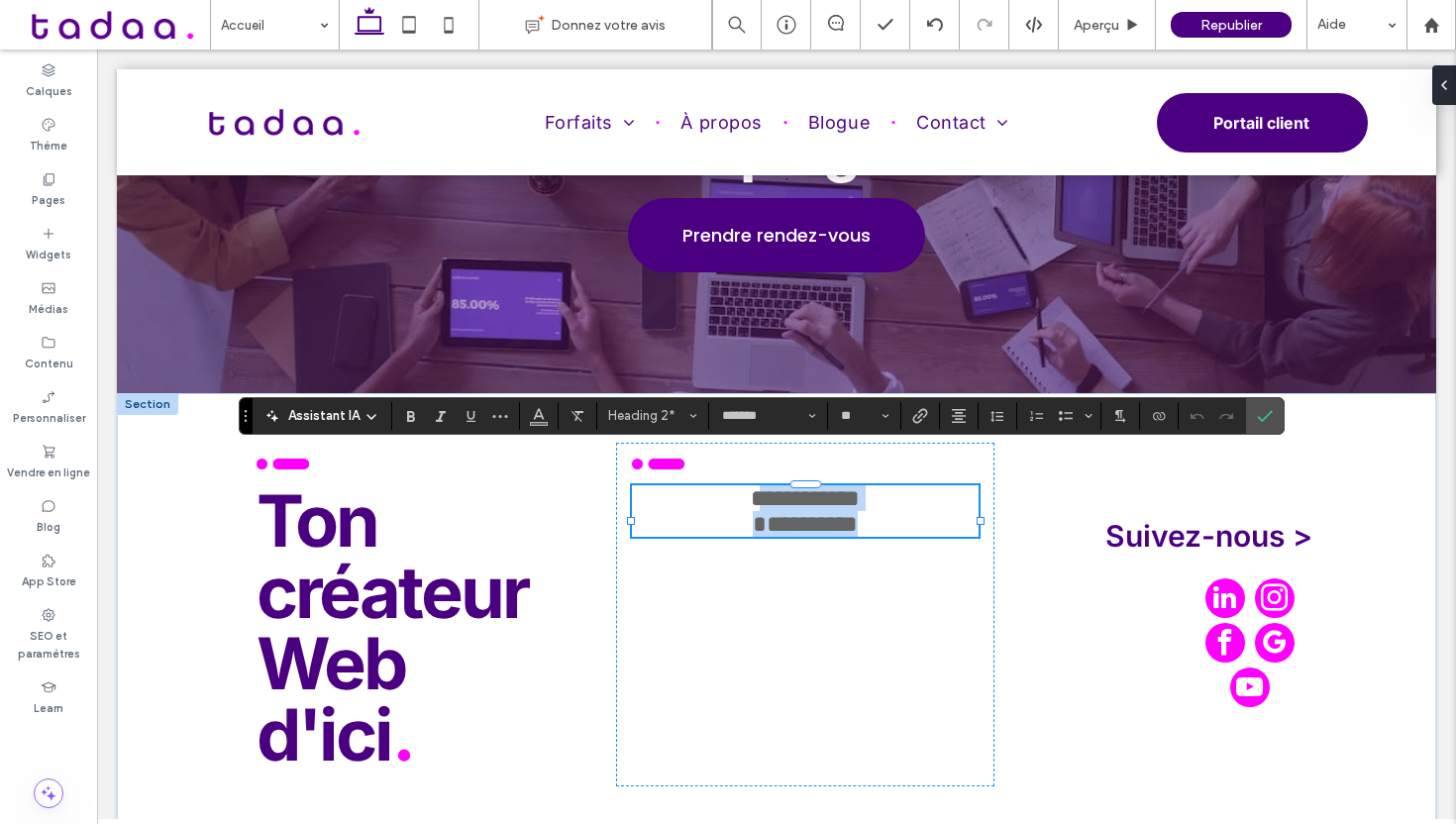 drag, startPoint x: 750, startPoint y: 467, endPoint x: 880, endPoint y: 511, distance: 137.2443 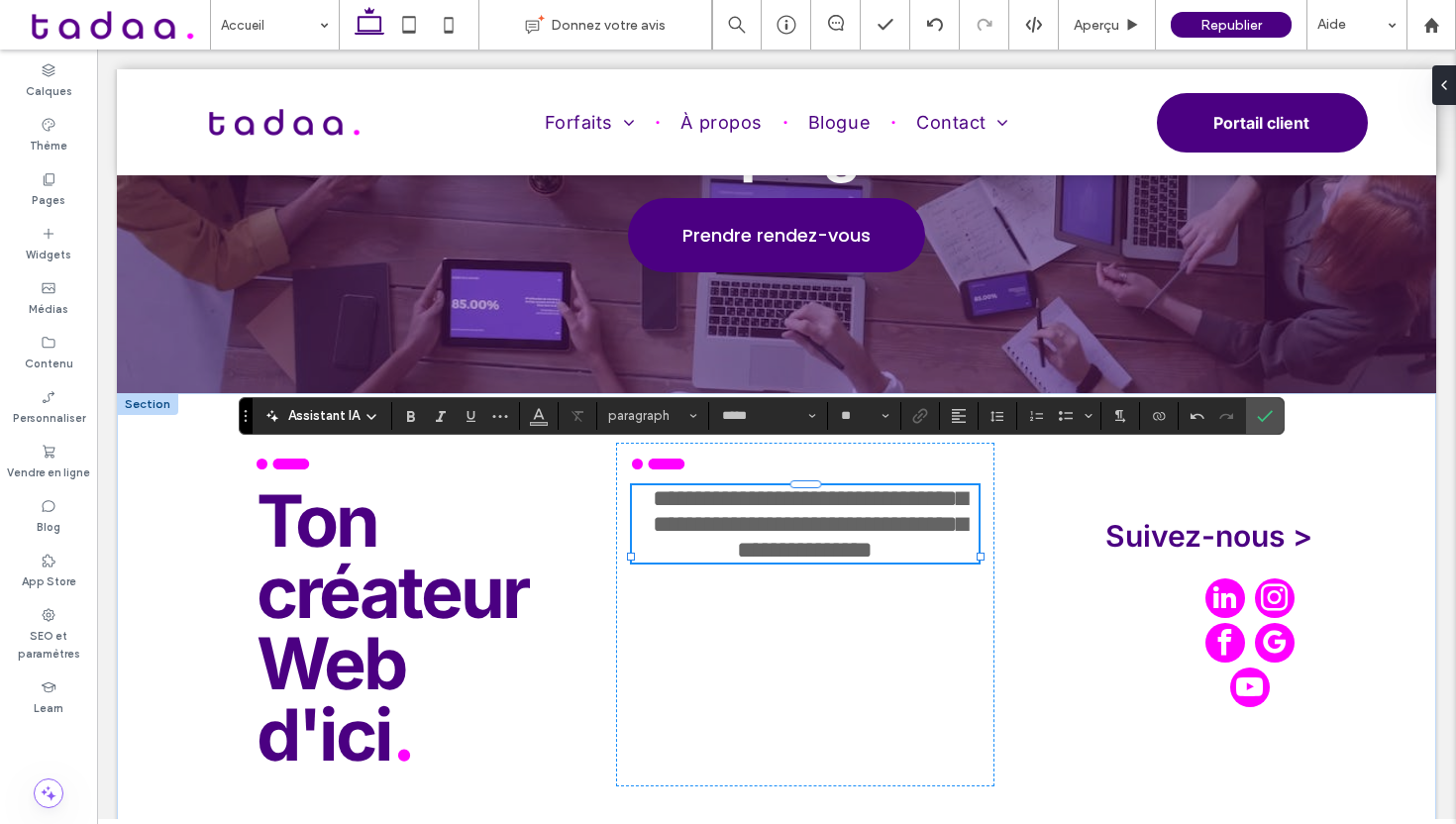 type on "*******" 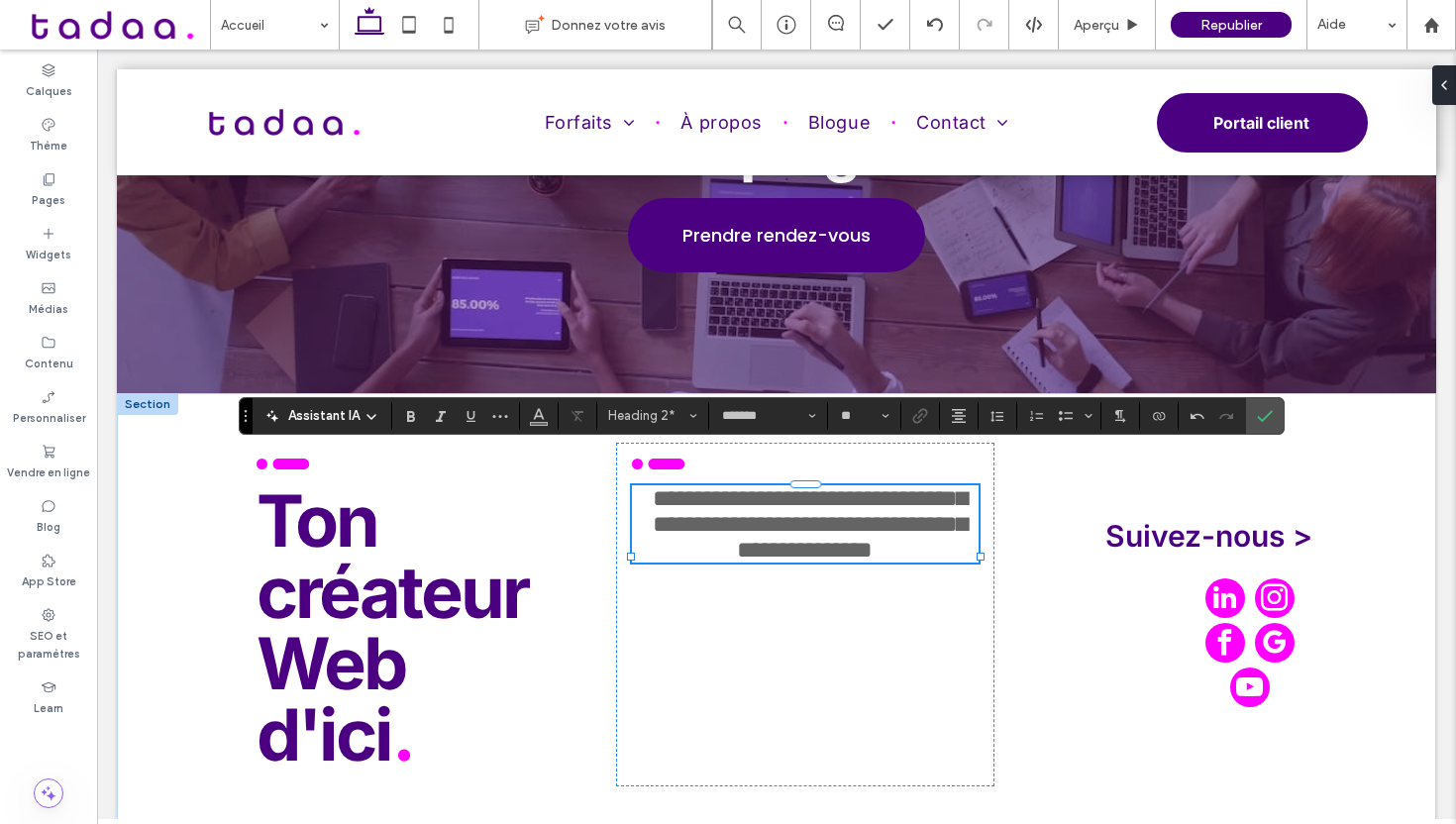 click on "**********" at bounding box center (809, 524) 